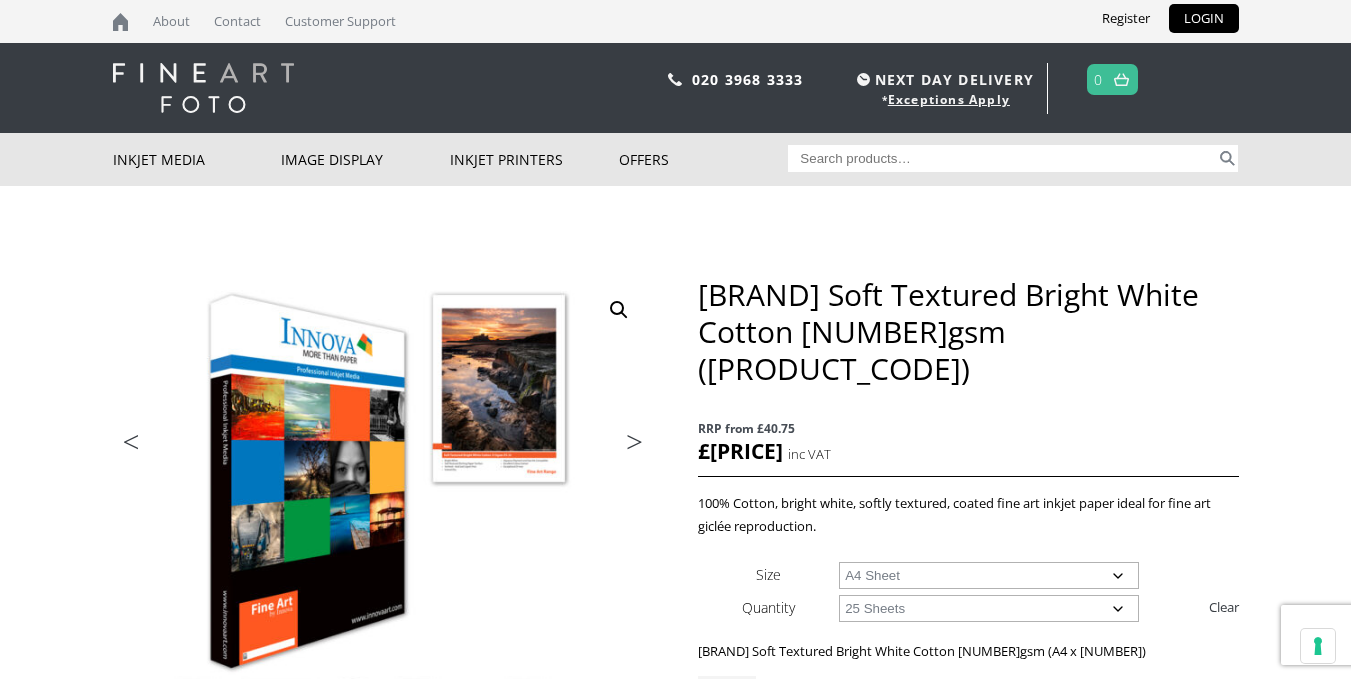 scroll, scrollTop: 0, scrollLeft: 0, axis: both 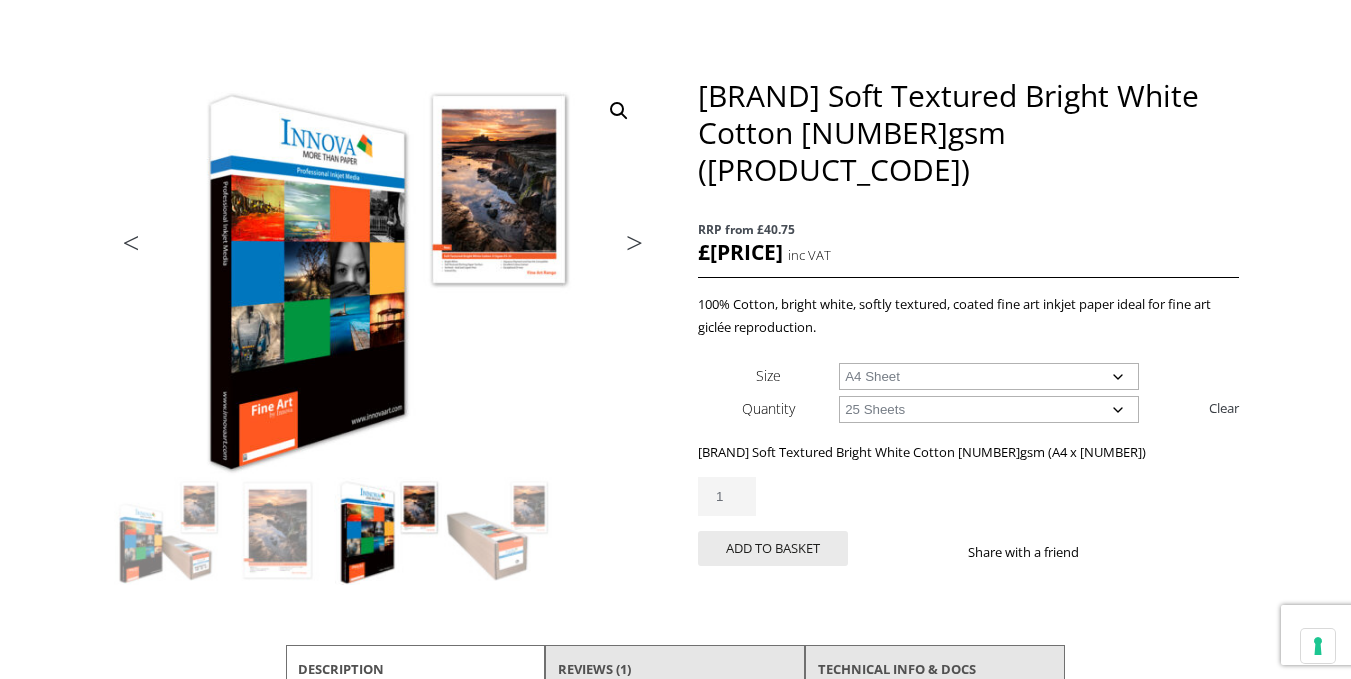 click on "Choose an option A4 Sheet A3 Sheet A3+ Sheet A2 Sheet" 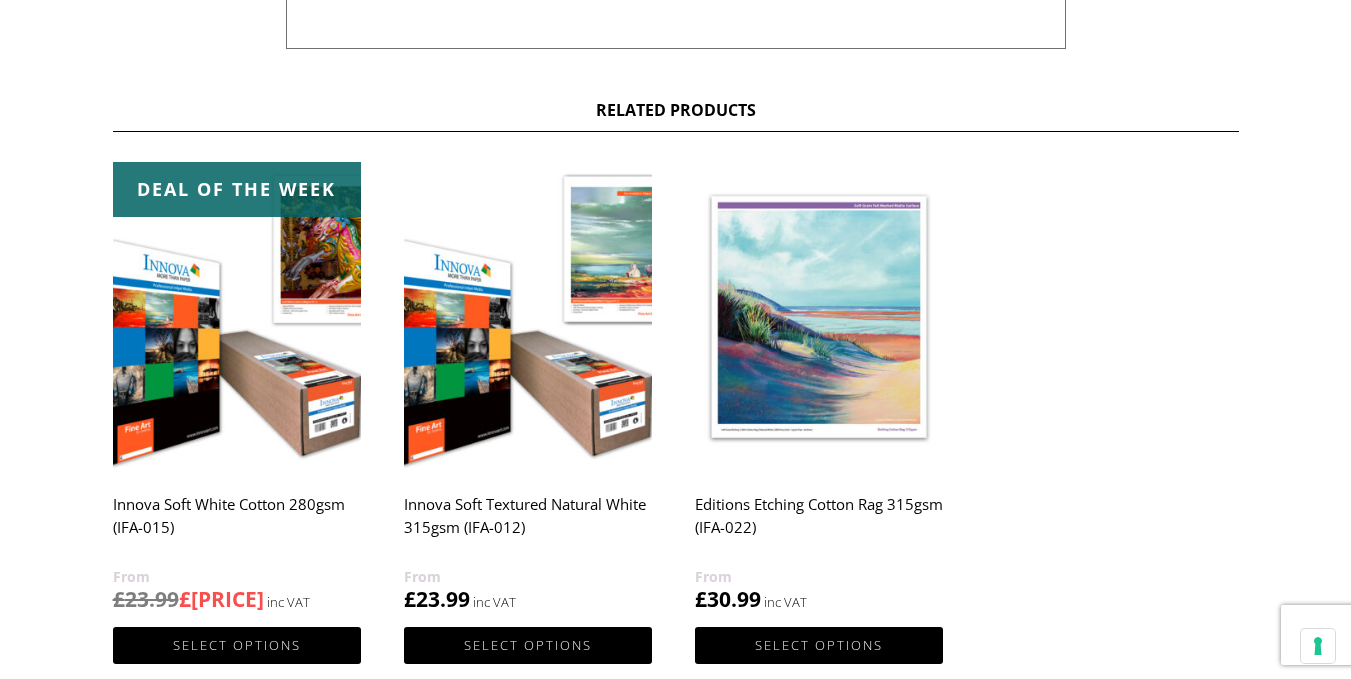 scroll, scrollTop: 0, scrollLeft: 0, axis: both 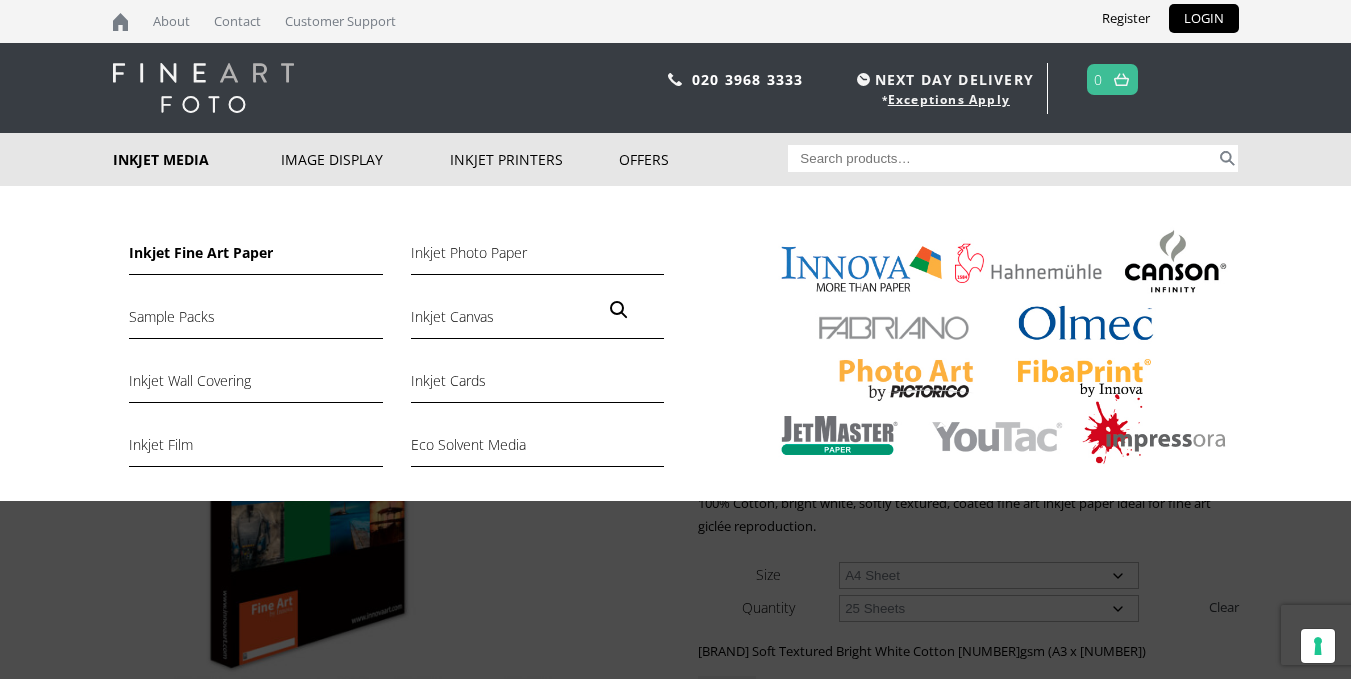 click on "Inkjet Fine Art Paper" at bounding box center (255, 258) 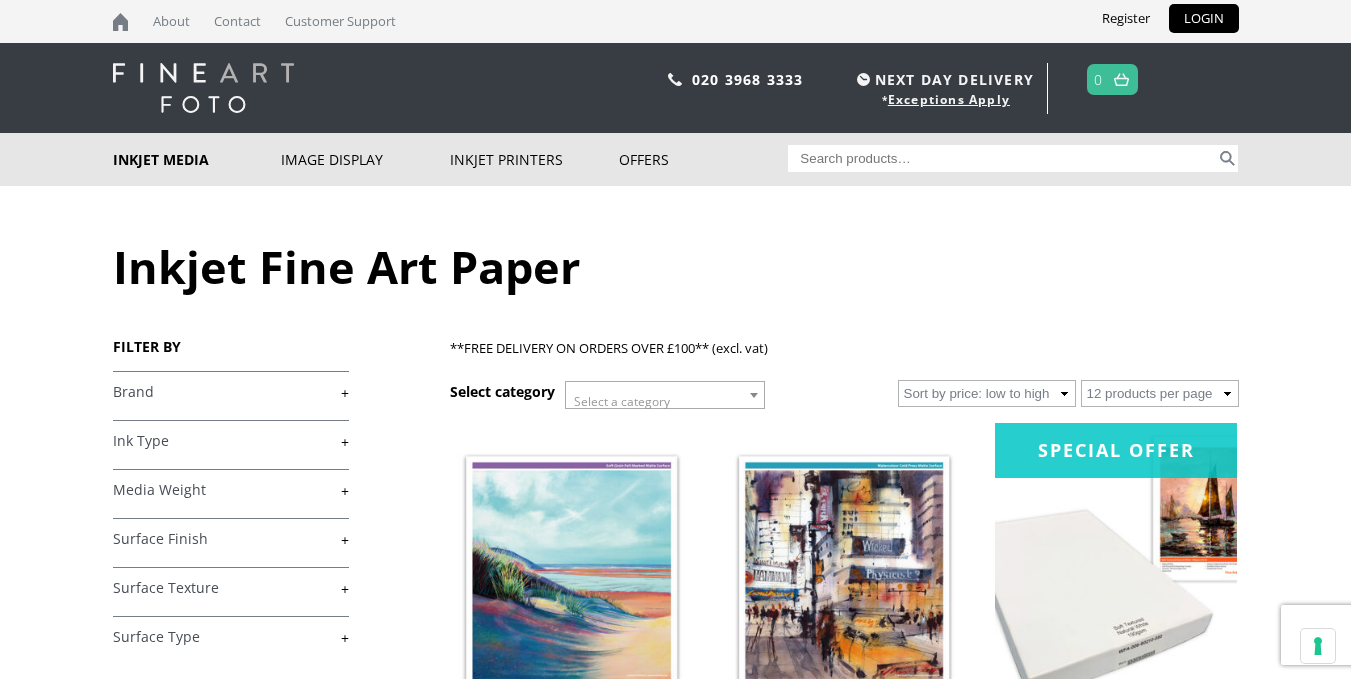 scroll, scrollTop: 0, scrollLeft: 0, axis: both 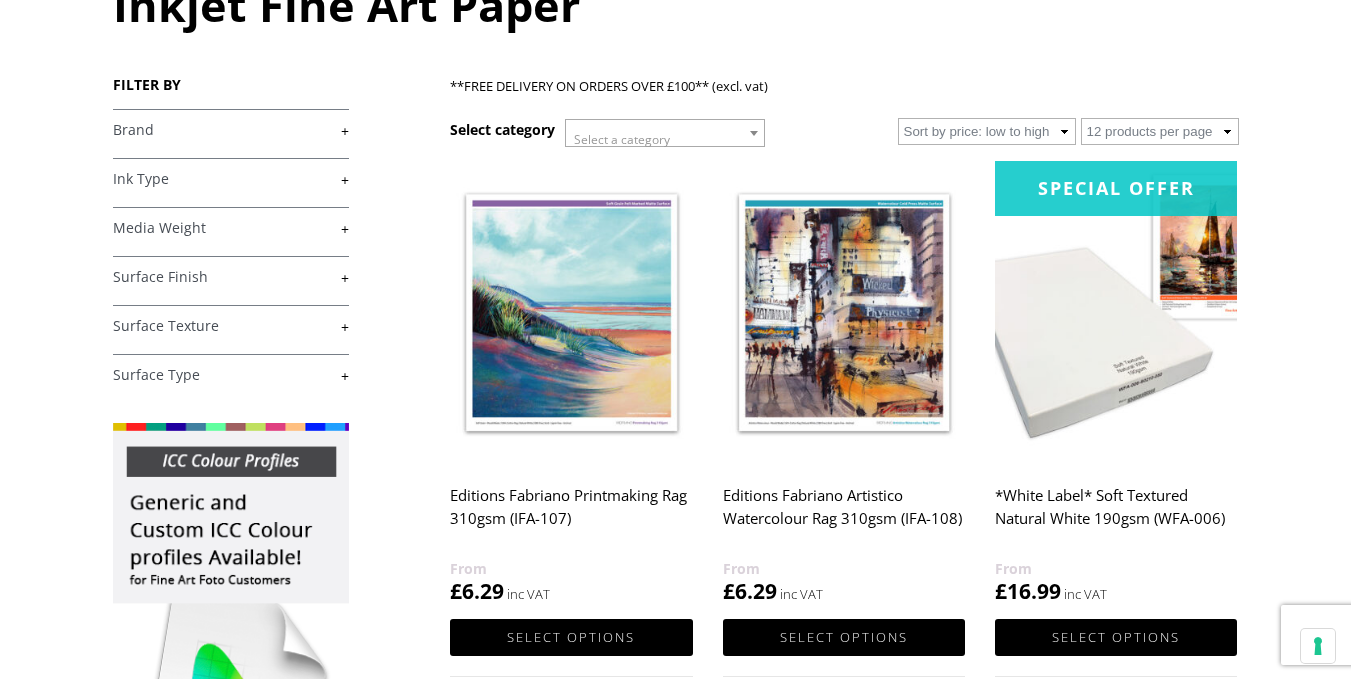 click on "+" at bounding box center [231, 228] 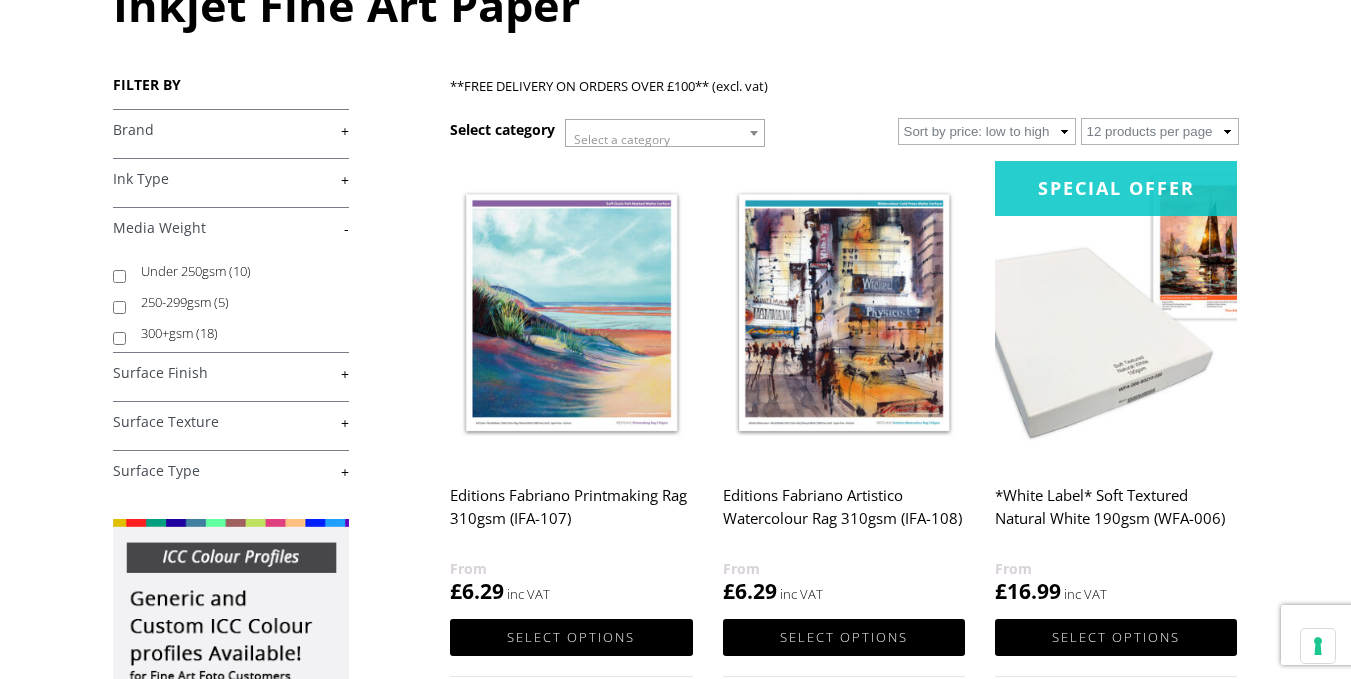 click on "300+gsm (18)" at bounding box center (119, 338) 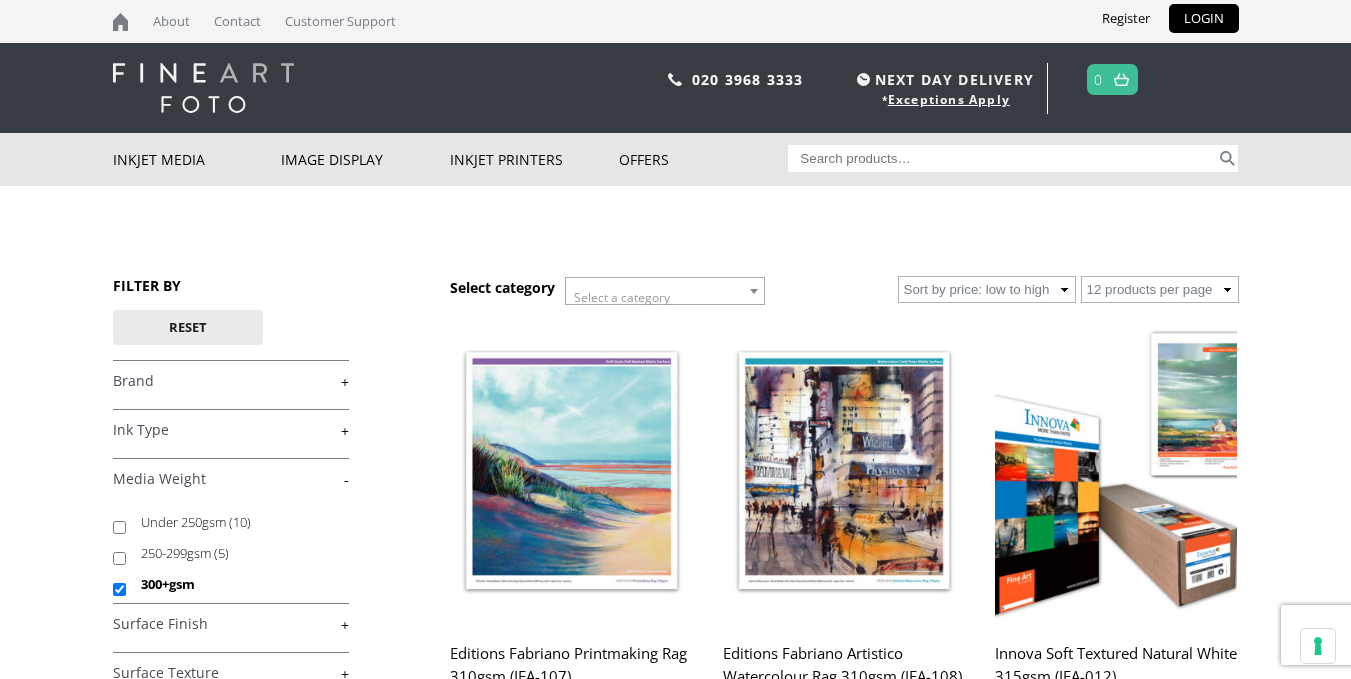 scroll, scrollTop: 0, scrollLeft: 0, axis: both 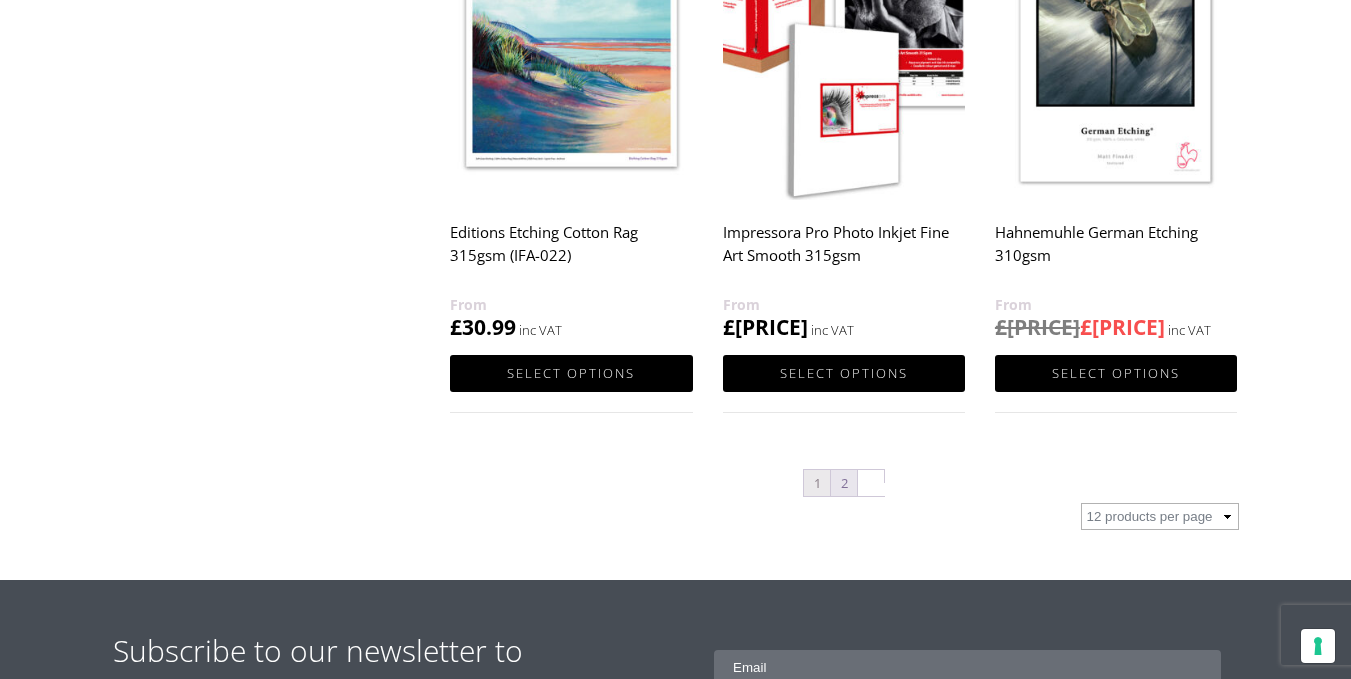 click on "2" at bounding box center [844, 483] 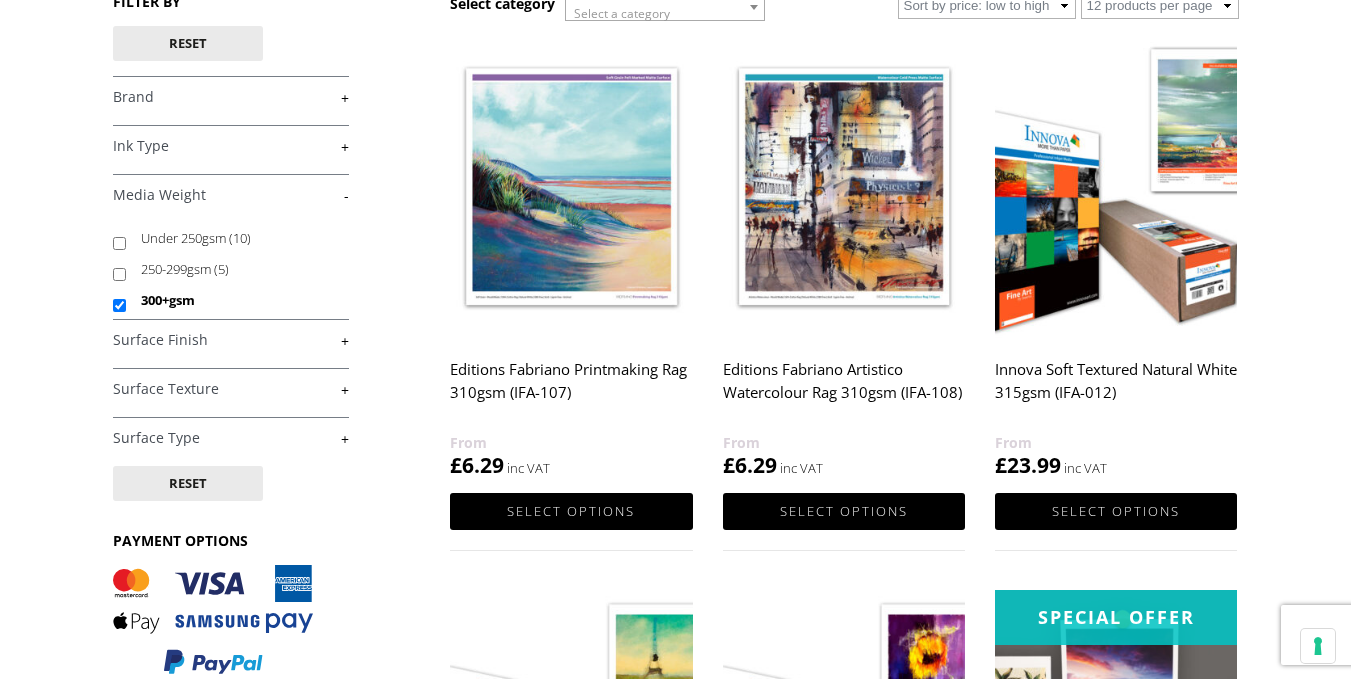 scroll, scrollTop: 0, scrollLeft: 0, axis: both 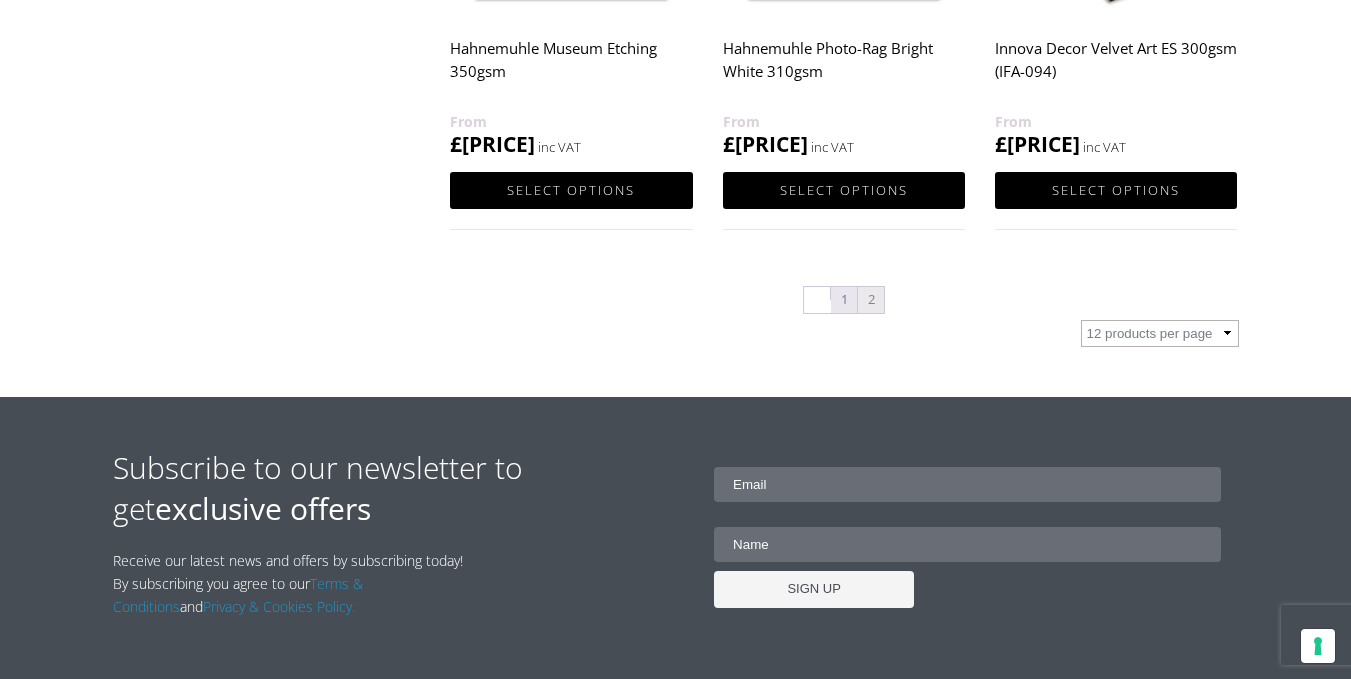 click on "1" at bounding box center (844, 300) 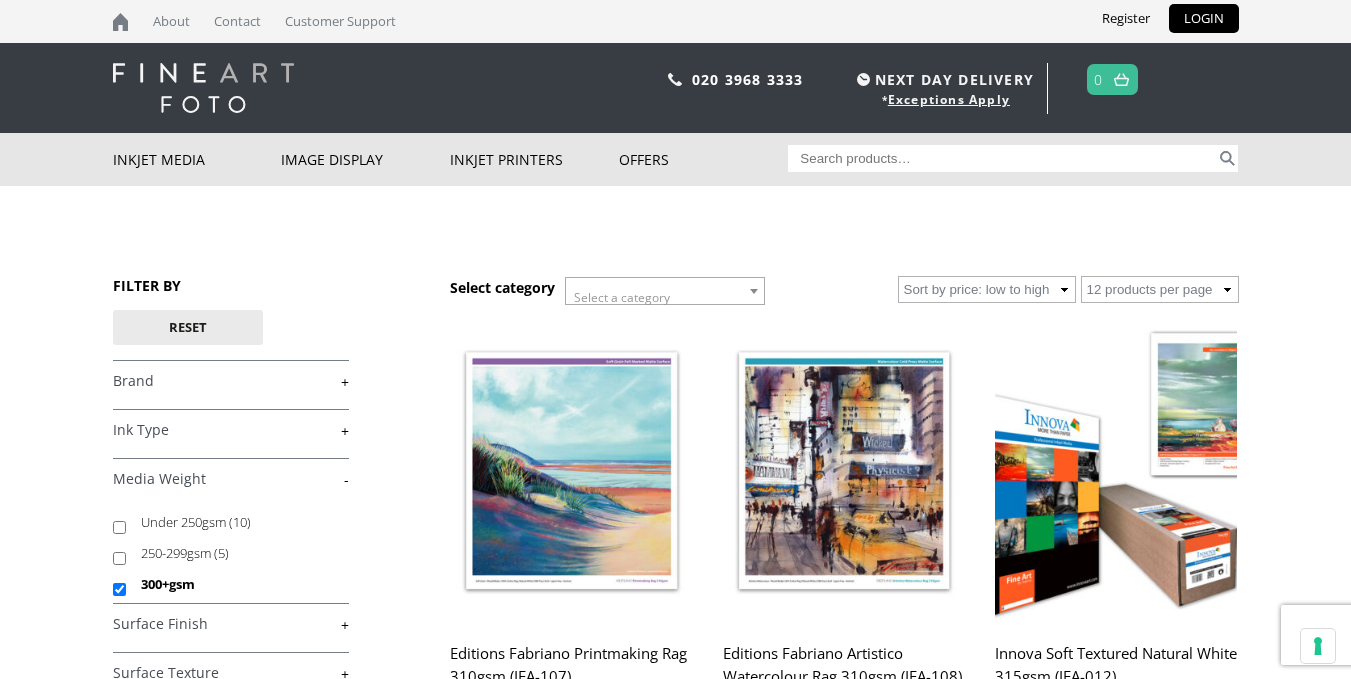 scroll, scrollTop: 0, scrollLeft: 0, axis: both 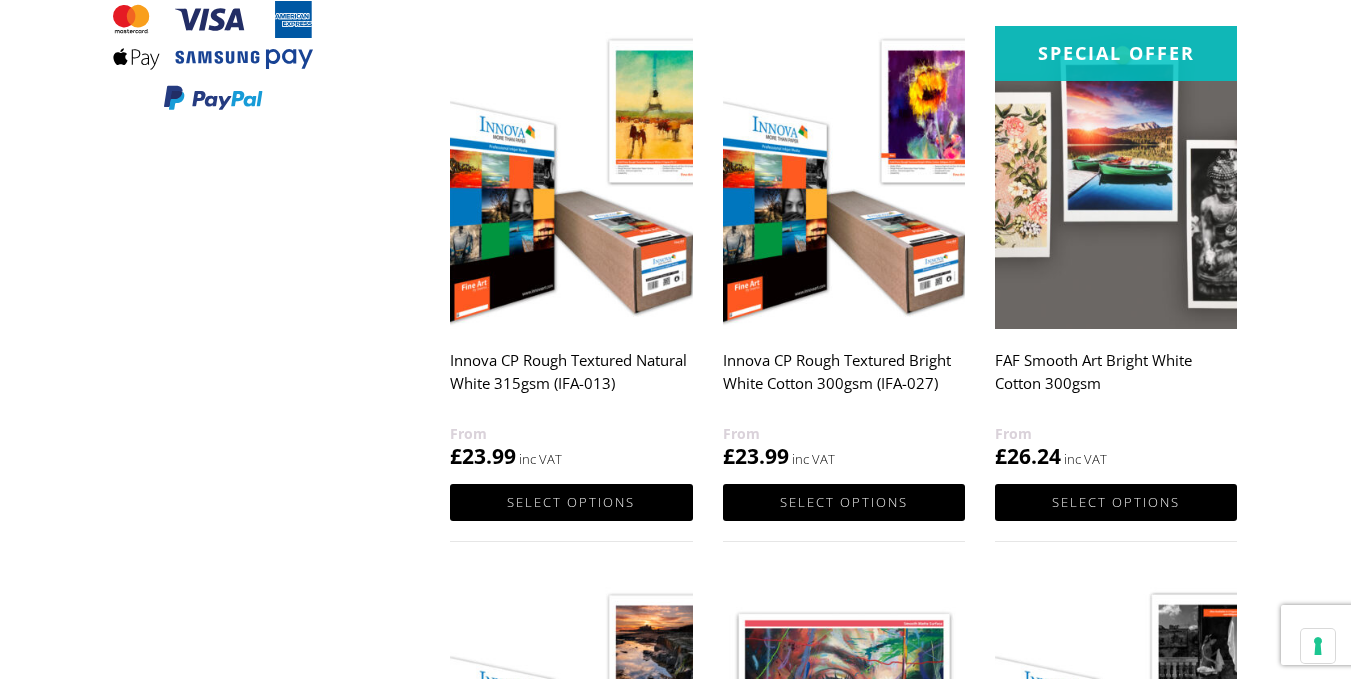 click on "FAF Smooth Art Bright White Cotton 300gsm" at bounding box center (1116, 382) 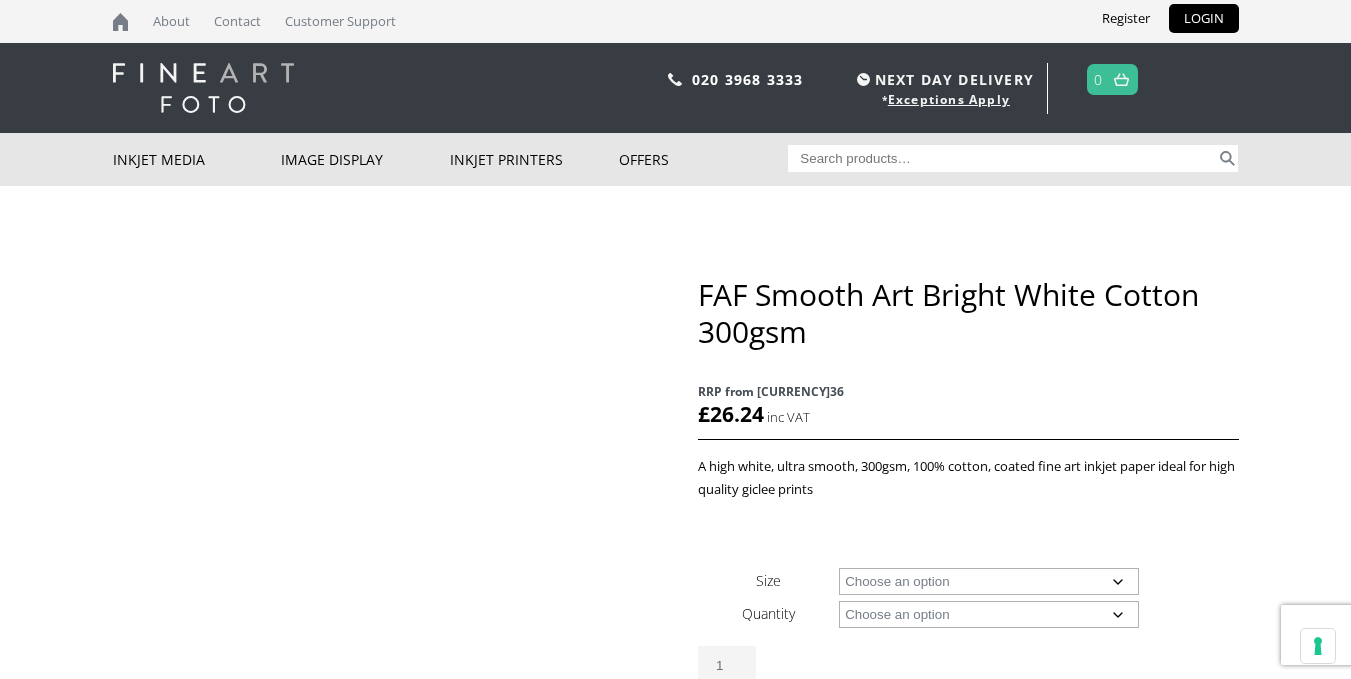 scroll, scrollTop: 0, scrollLeft: 0, axis: both 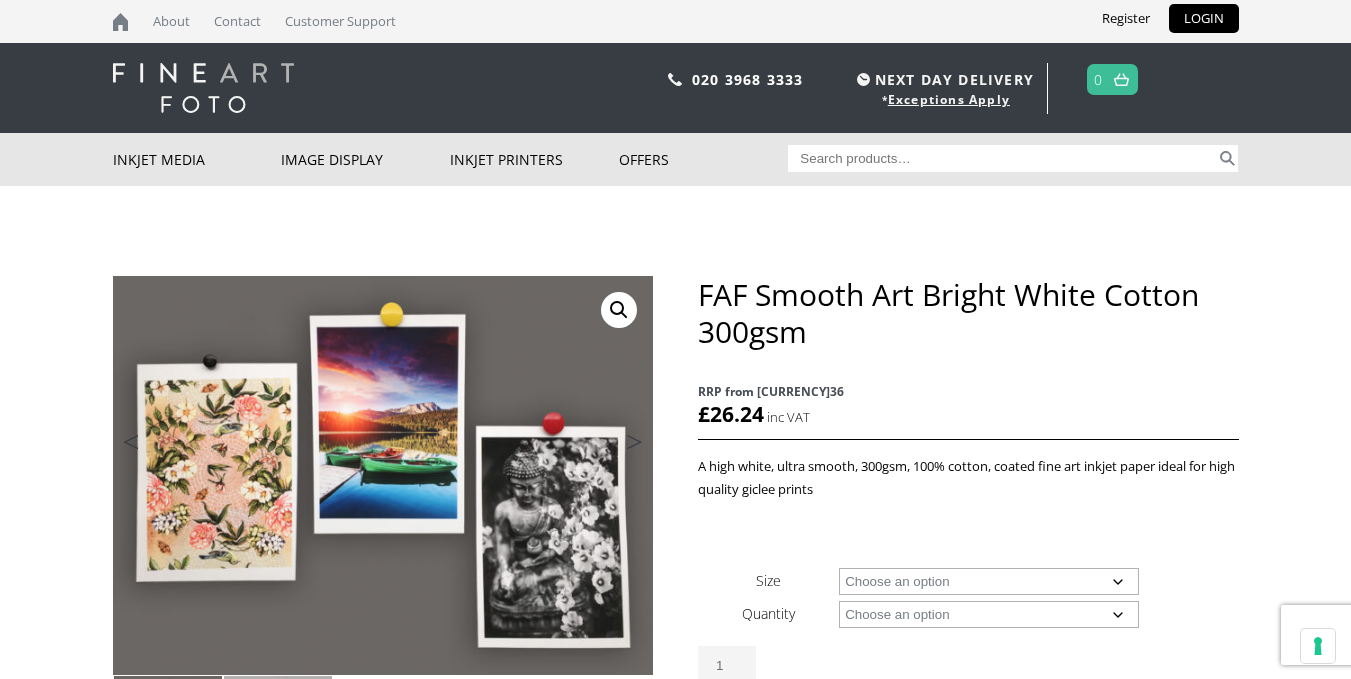 click on "Choose an option A4 Sheet A3 Sheet A3+ Sheet A2 Sheet" 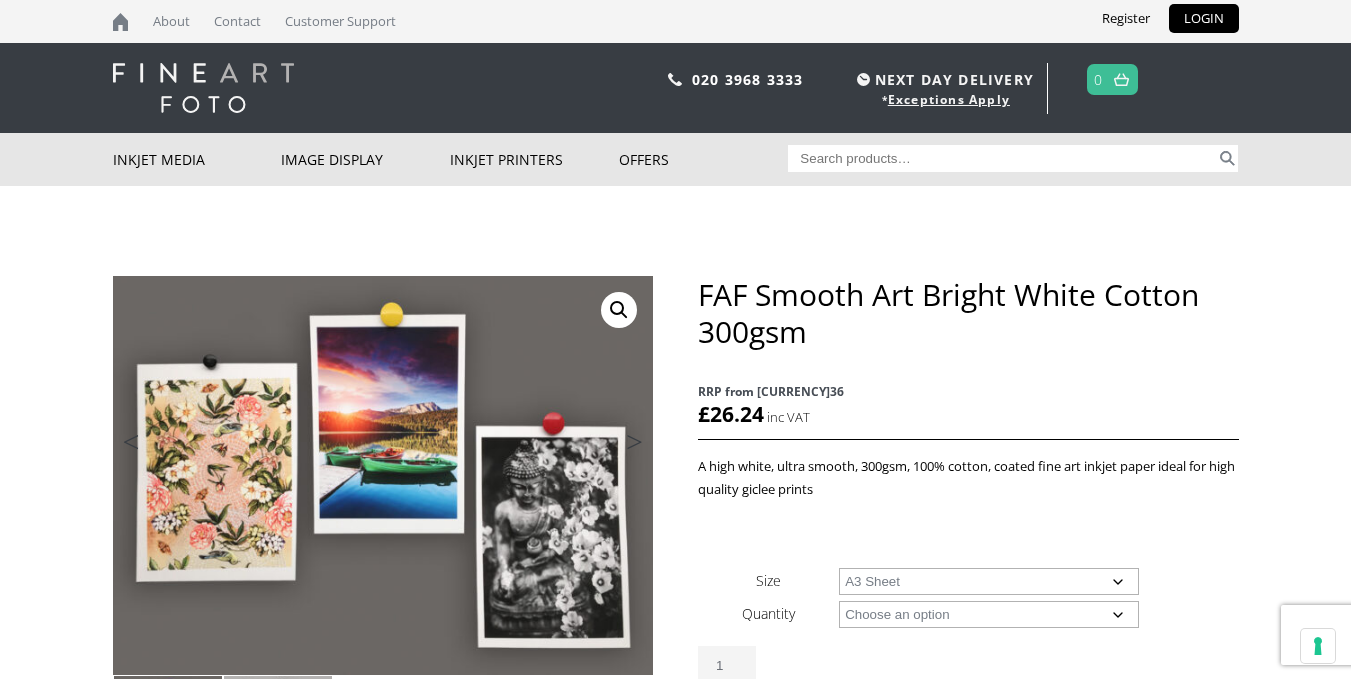click on "Choose an option A4 Sheet A3 Sheet A3+ Sheet A2 Sheet" 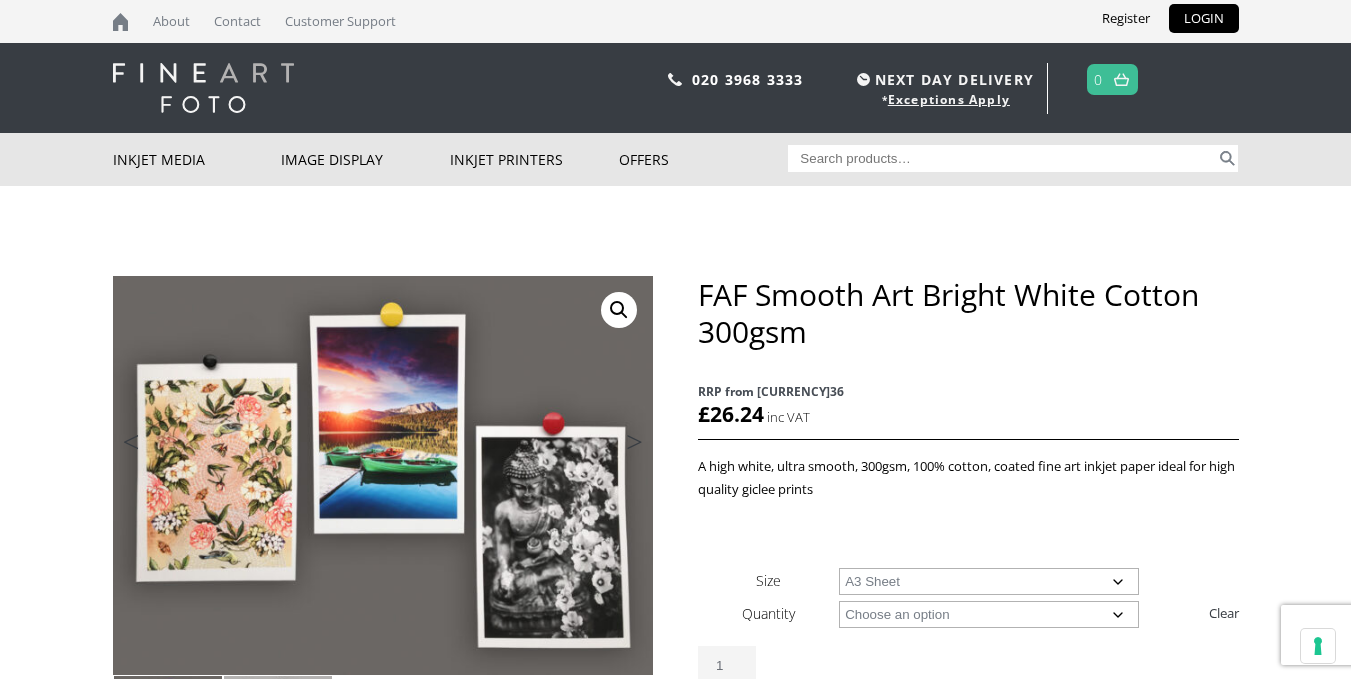 click on "Choose an option 25 Sheets" 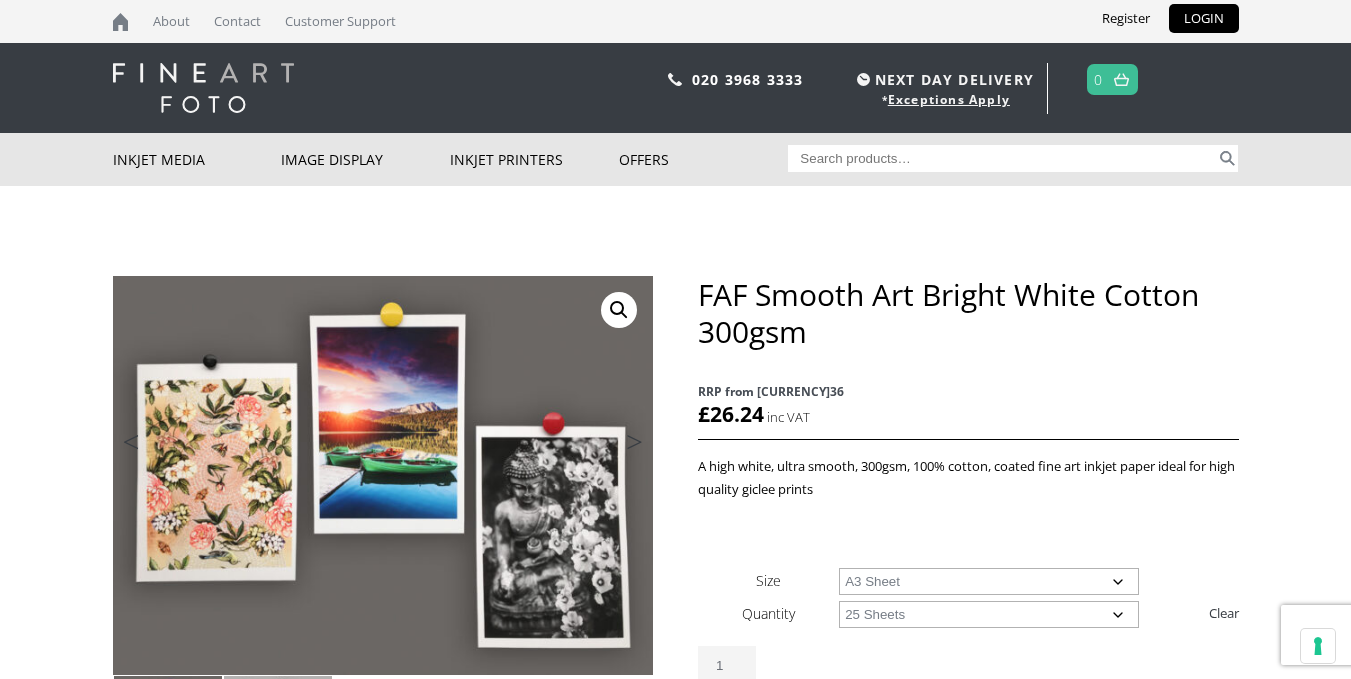 click on "Choose an option 25 Sheets" 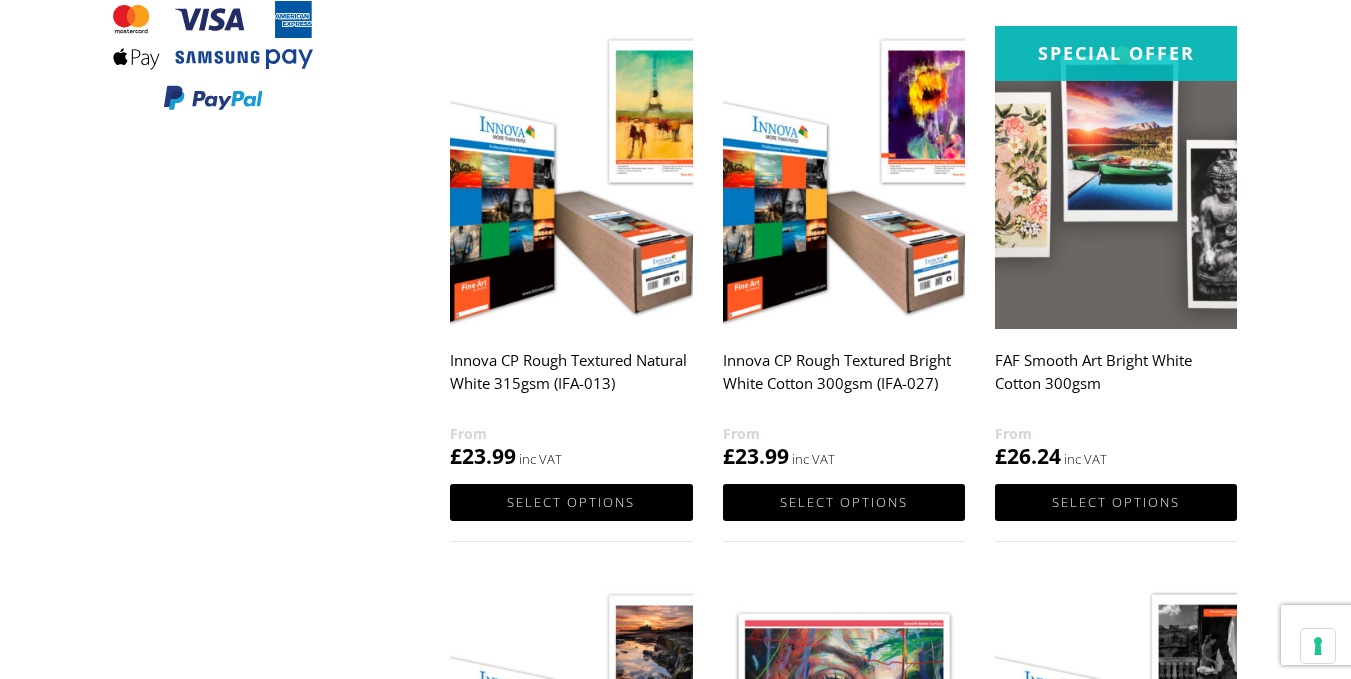 scroll, scrollTop: 848, scrollLeft: 0, axis: vertical 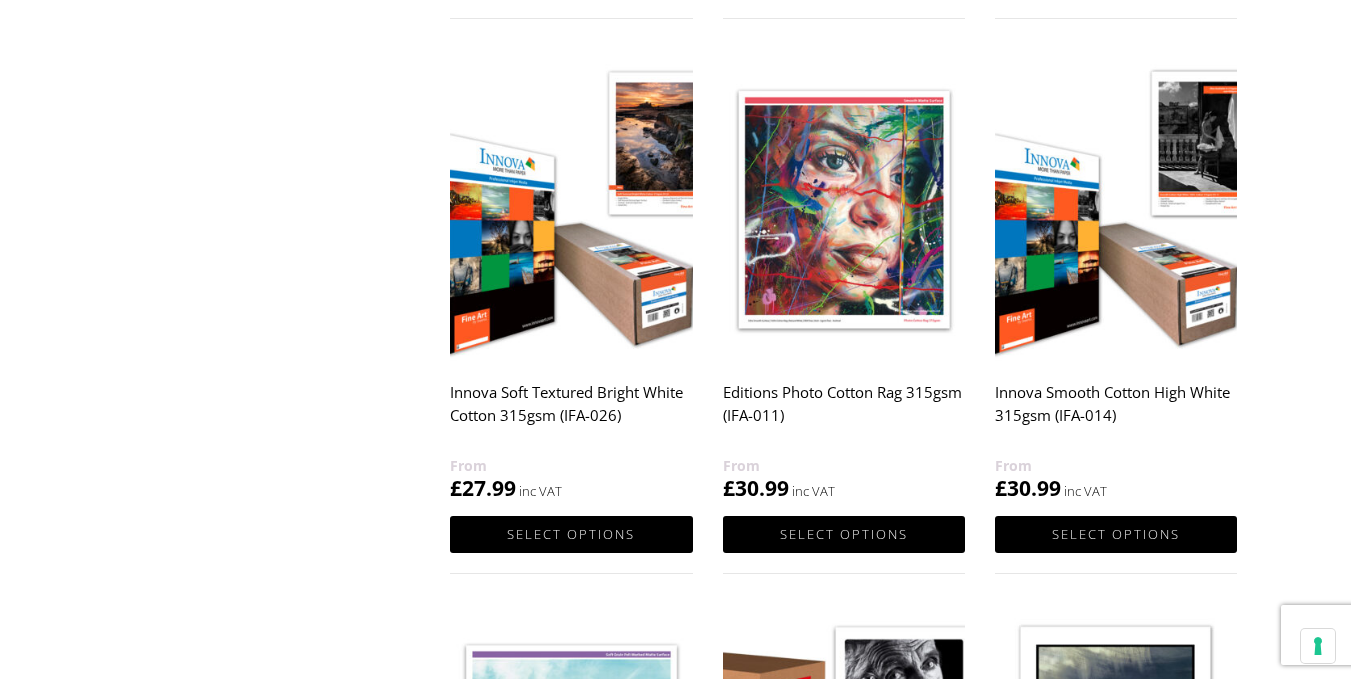 click on "Innova Soft Textured Bright White Cotton 315gsm (IFA-026)" at bounding box center (571, 414) 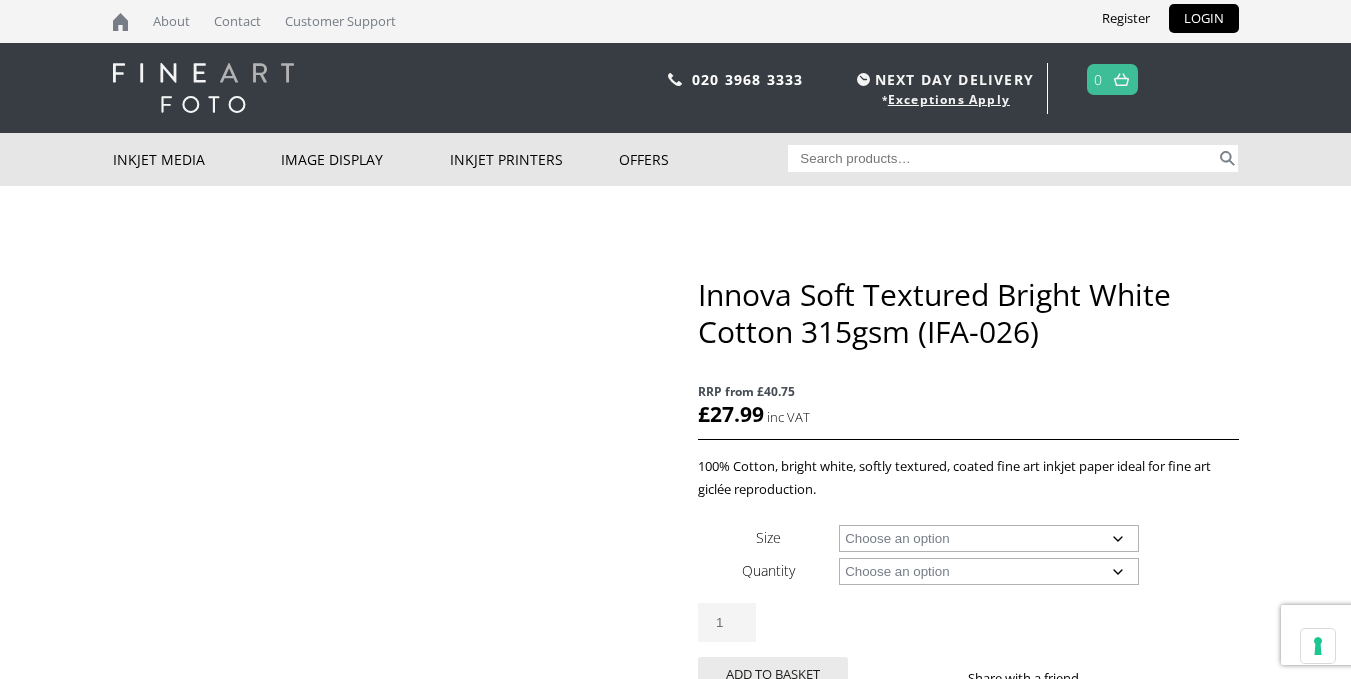 scroll, scrollTop: 0, scrollLeft: 0, axis: both 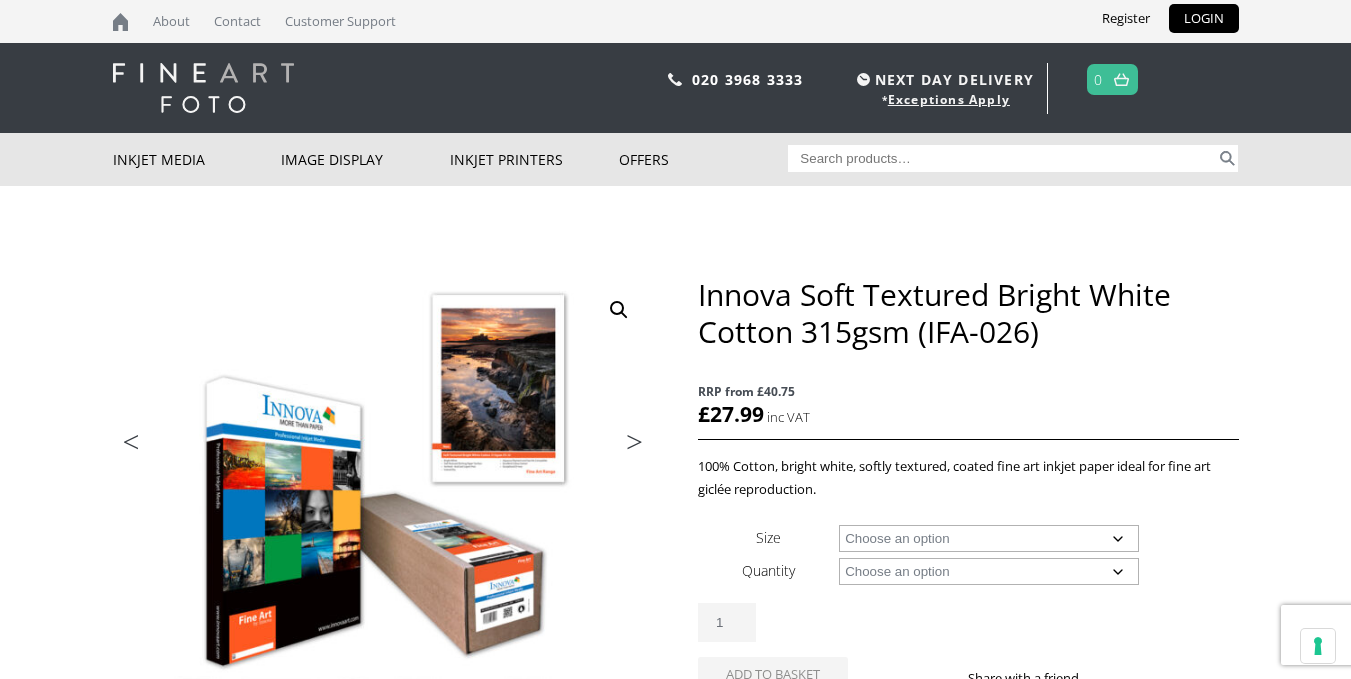 click on "Choose an option A4 Sheet A3 Sheet A3+ Sheet A2 Sheet 17" Wide Roll 24" Wide Roll 36" Wide Roll 44" Wide Roll 60" Wide Roll" 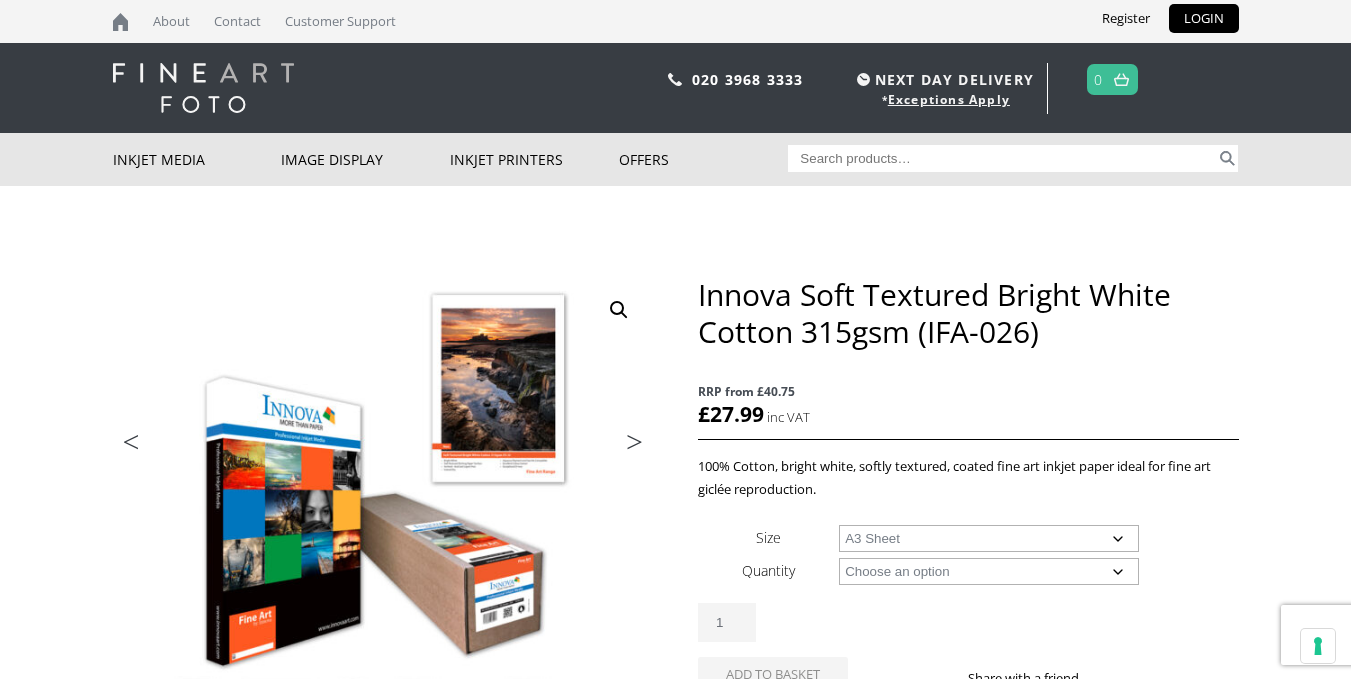 click on "Choose an option A4 Sheet A3 Sheet A3+ Sheet A2 Sheet 17" Wide Roll 24" Wide Roll 36" Wide Roll 44" Wide Roll 60" Wide Roll" 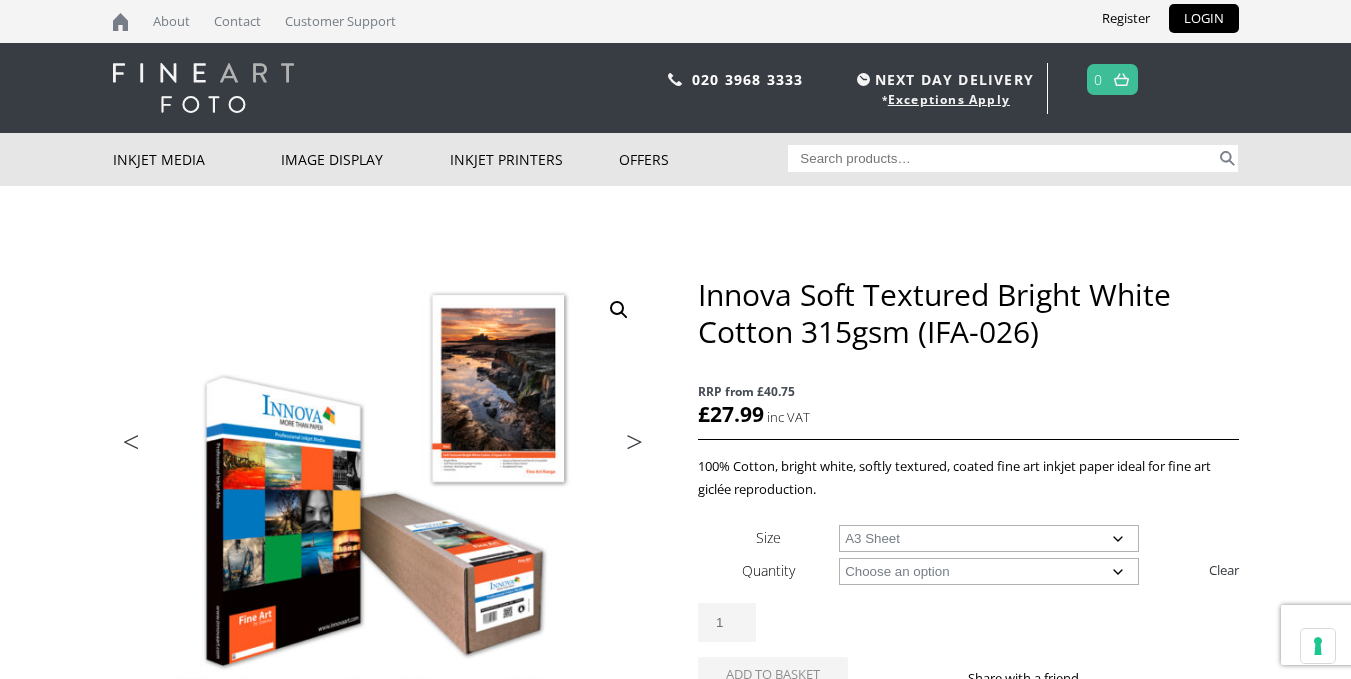 click on "Choose an option 25 Sheets" 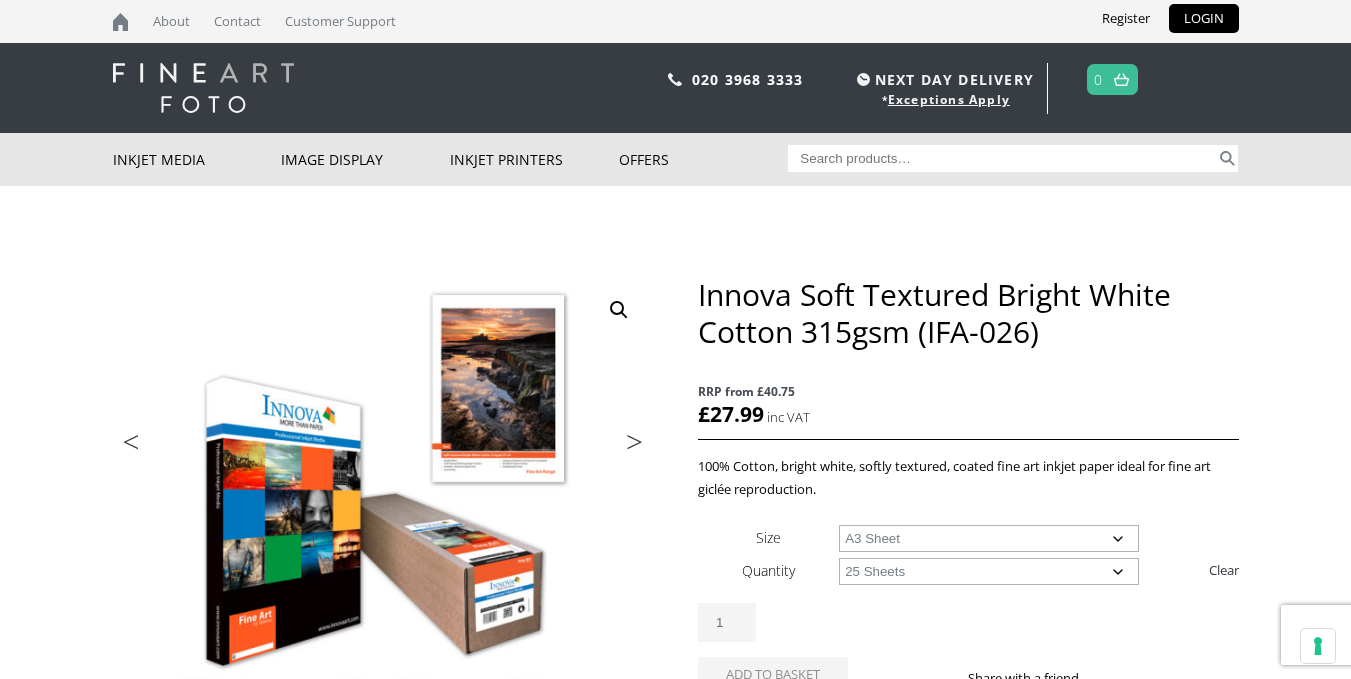 click on "Choose an option 25 Sheets" 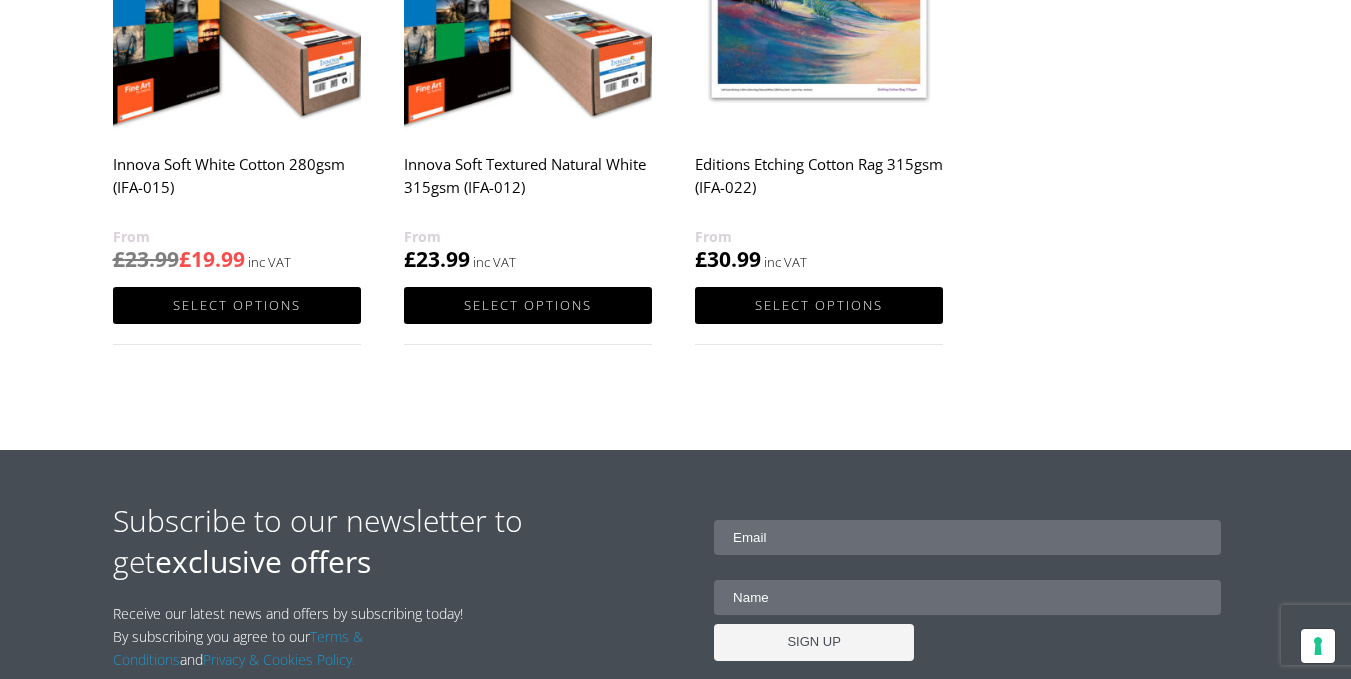 scroll, scrollTop: 1786, scrollLeft: 0, axis: vertical 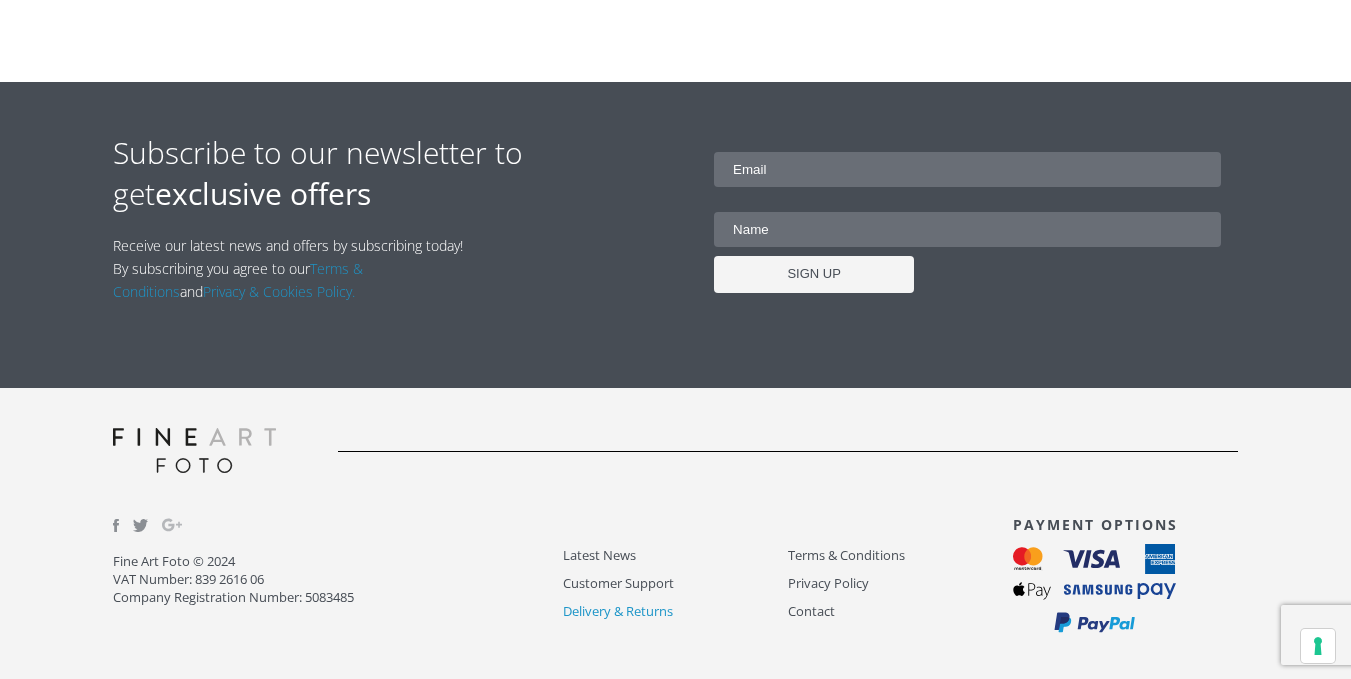 click on "Delivery & Returns" at bounding box center [675, 611] 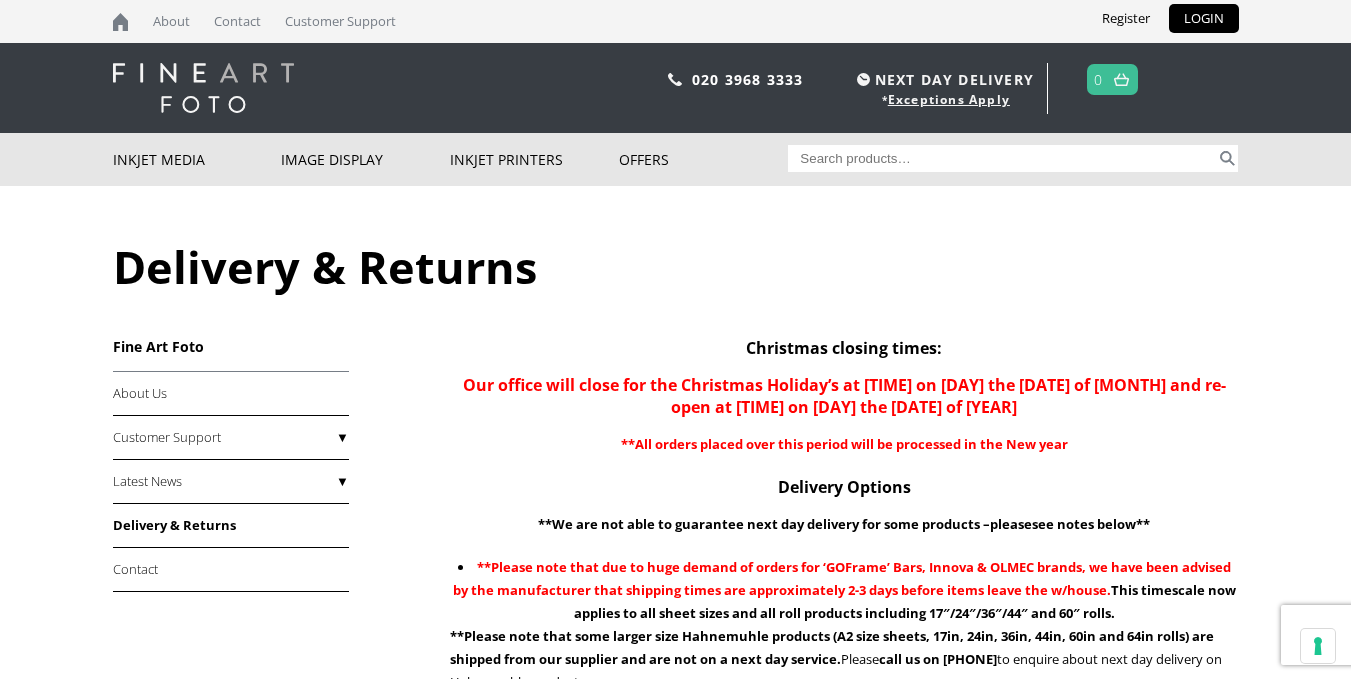 scroll, scrollTop: 0, scrollLeft: 0, axis: both 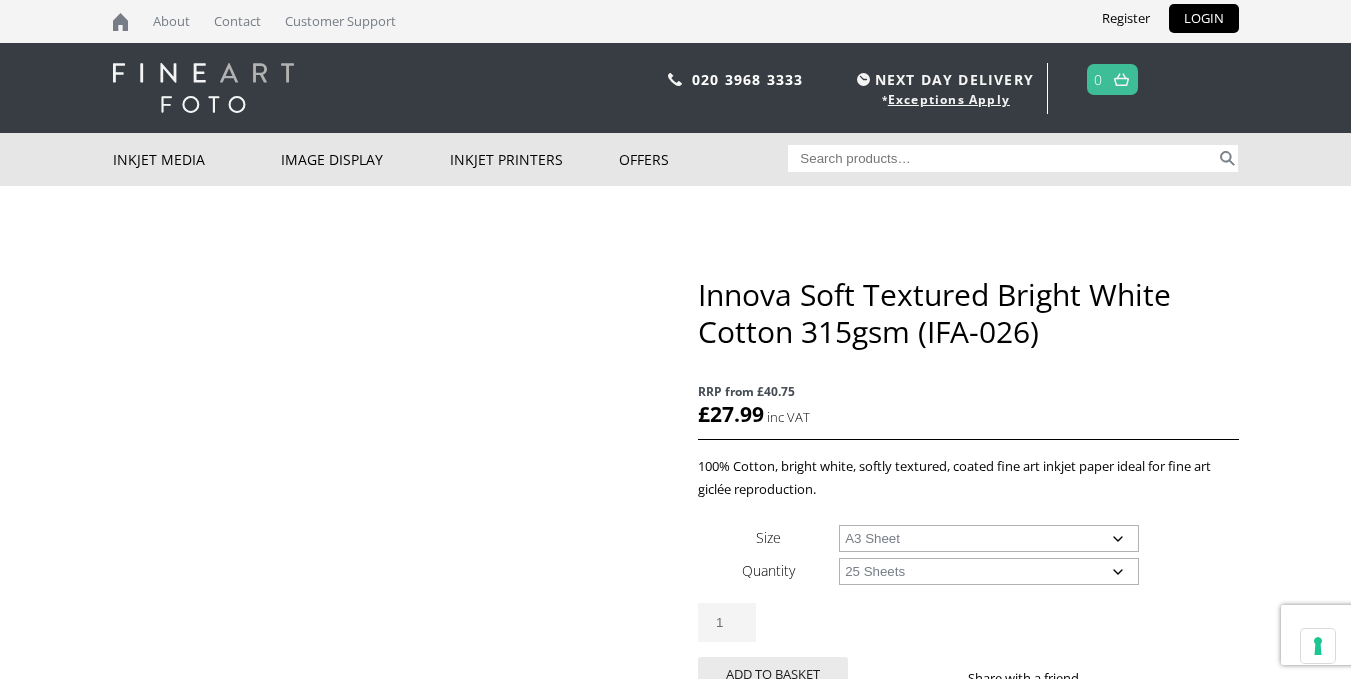 select on "a3-sheet" 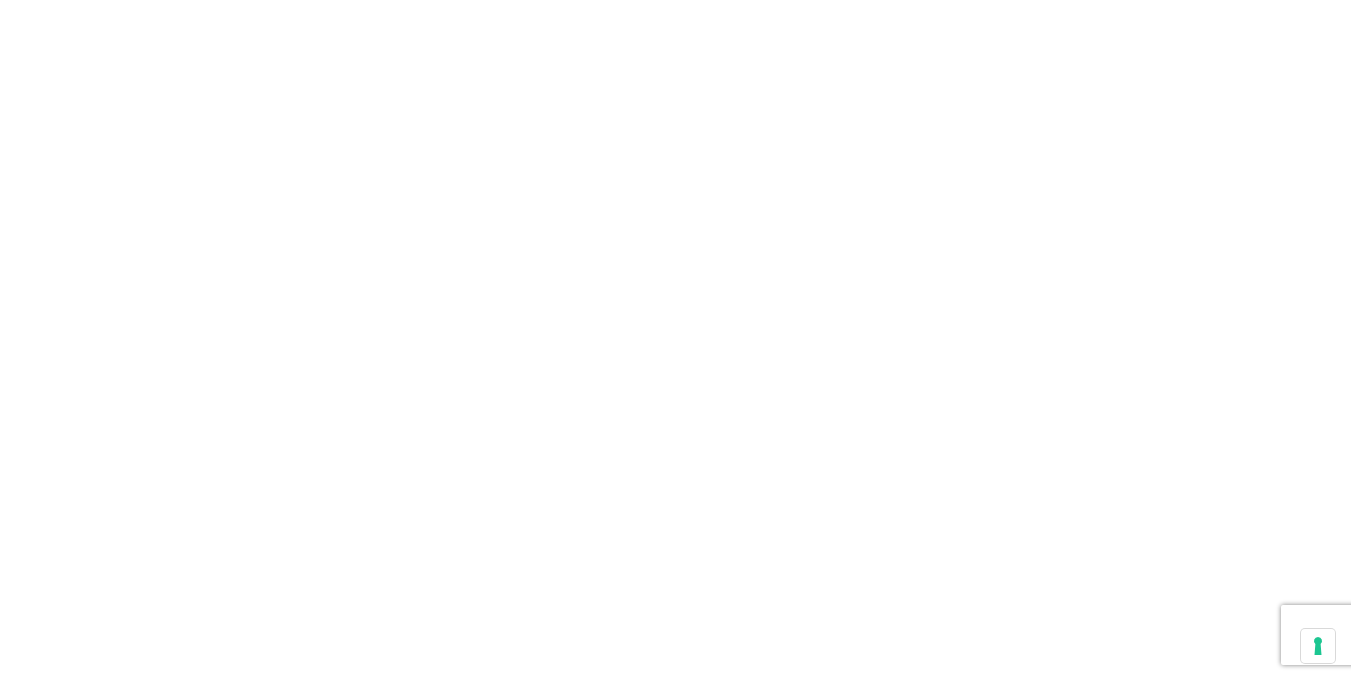 select on "a3-sheet" 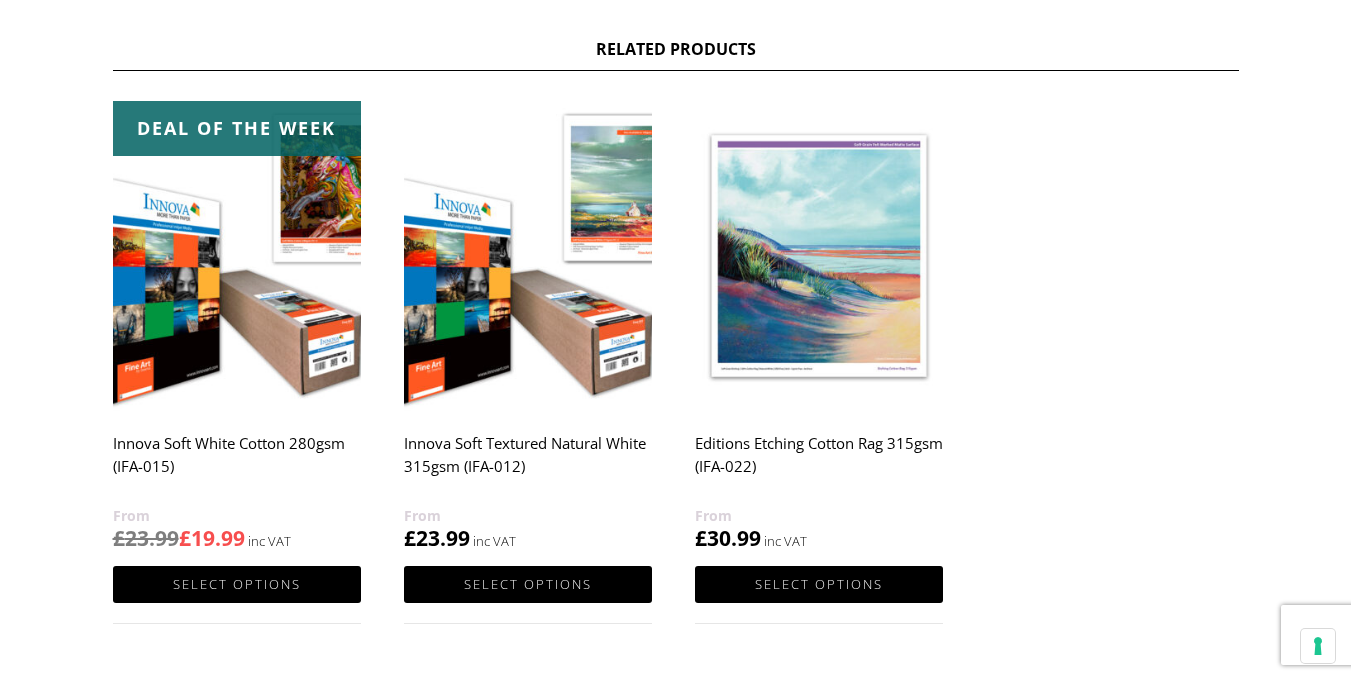 scroll, scrollTop: 0, scrollLeft: 0, axis: both 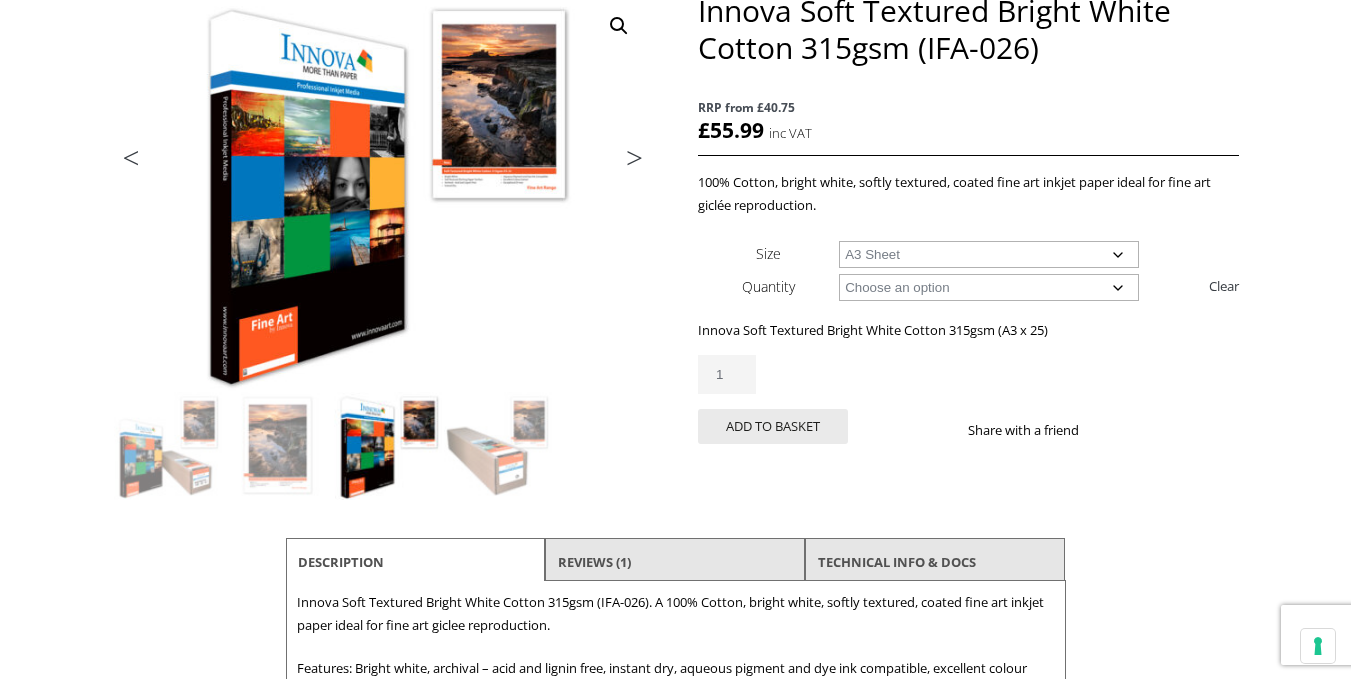 click on "Choose an option 25 Sheets" 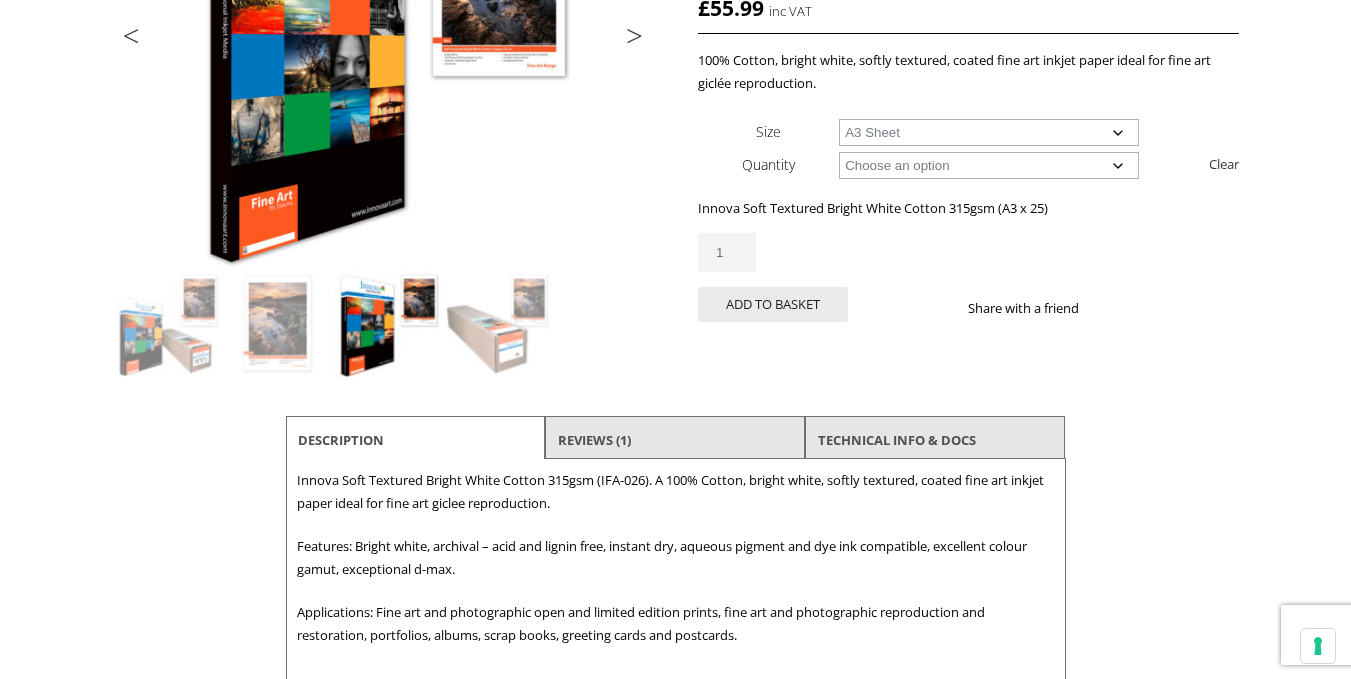 scroll, scrollTop: 414, scrollLeft: 0, axis: vertical 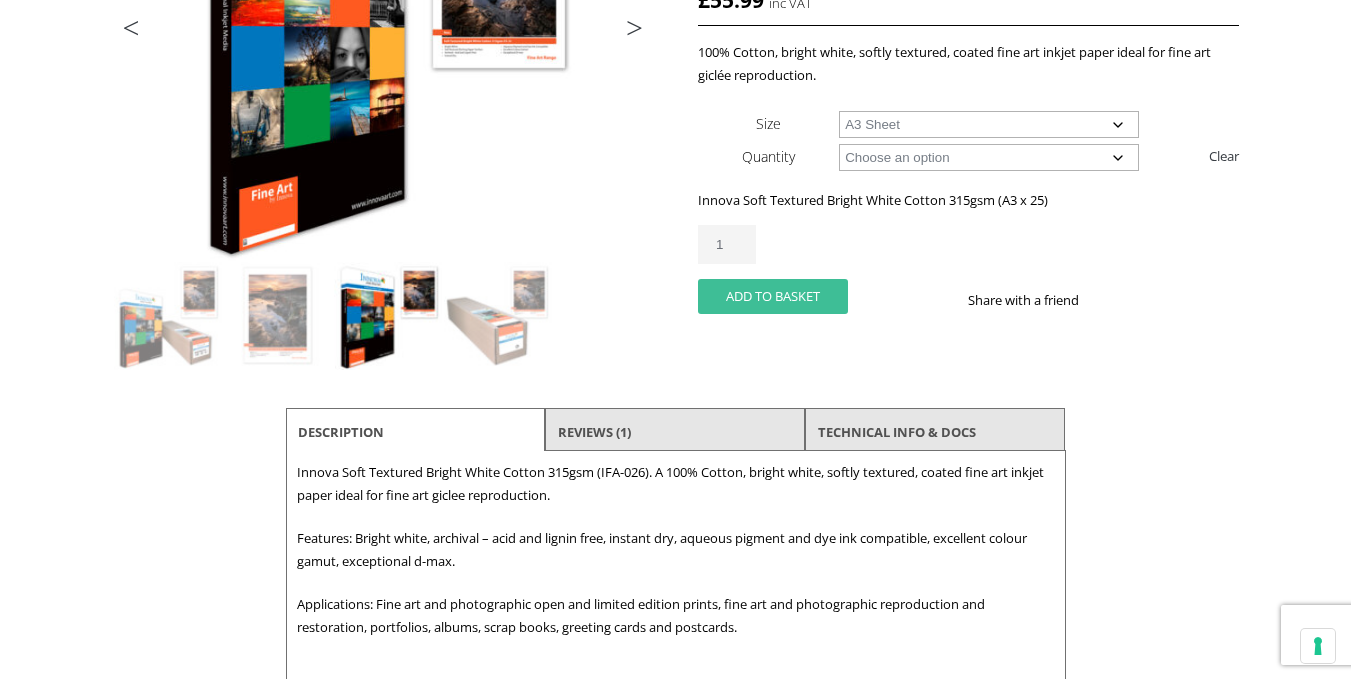 click on "Add to basket" 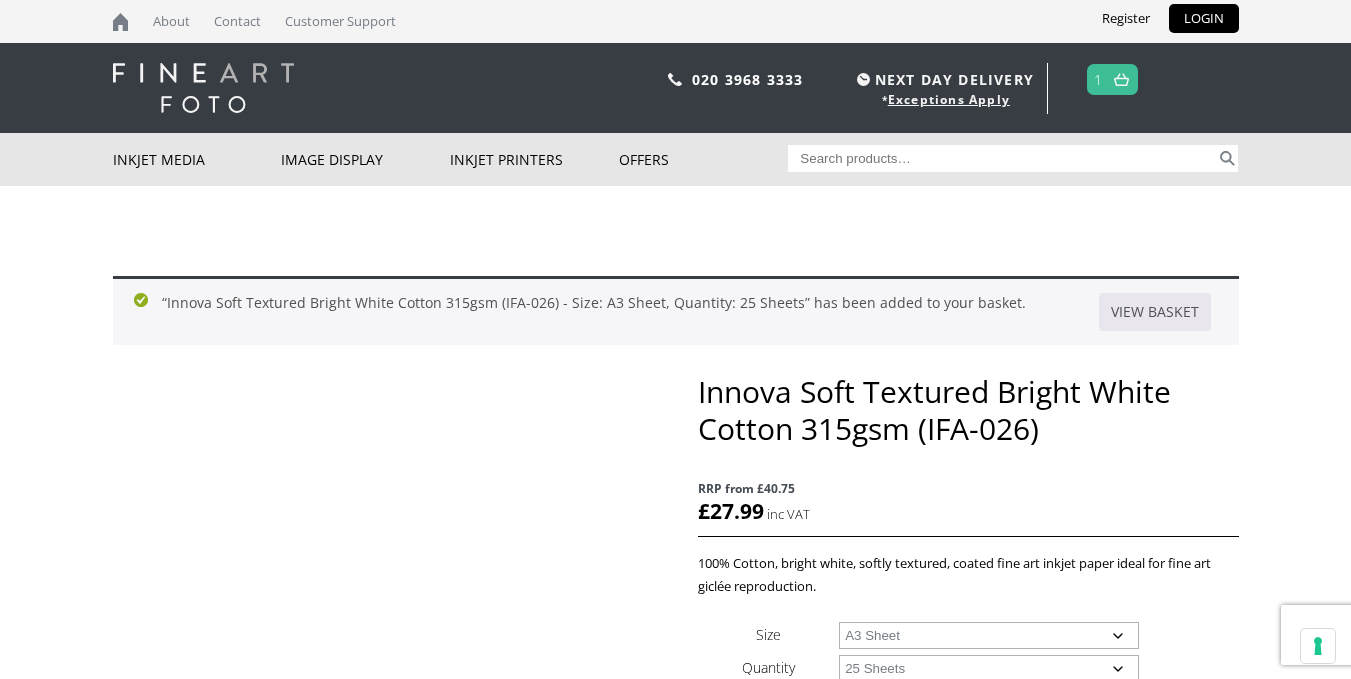 scroll, scrollTop: 0, scrollLeft: 0, axis: both 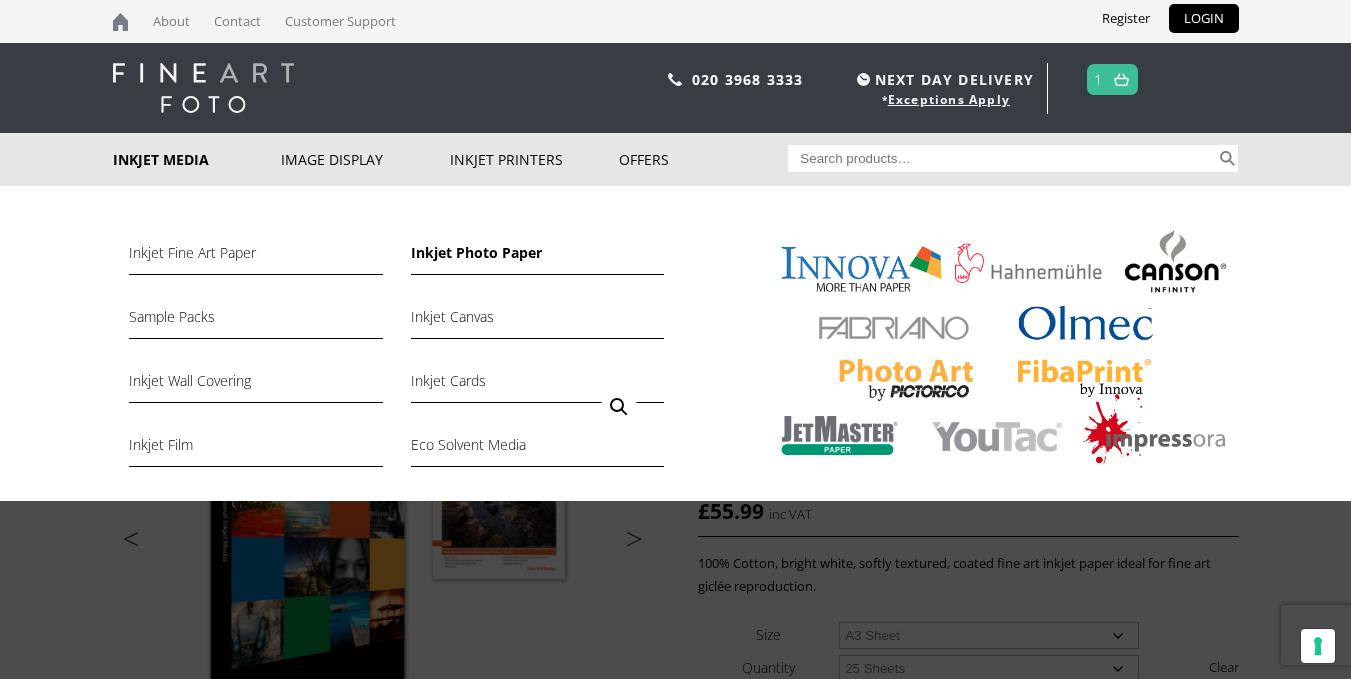 click on "Inkjet Photo Paper" at bounding box center (537, 258) 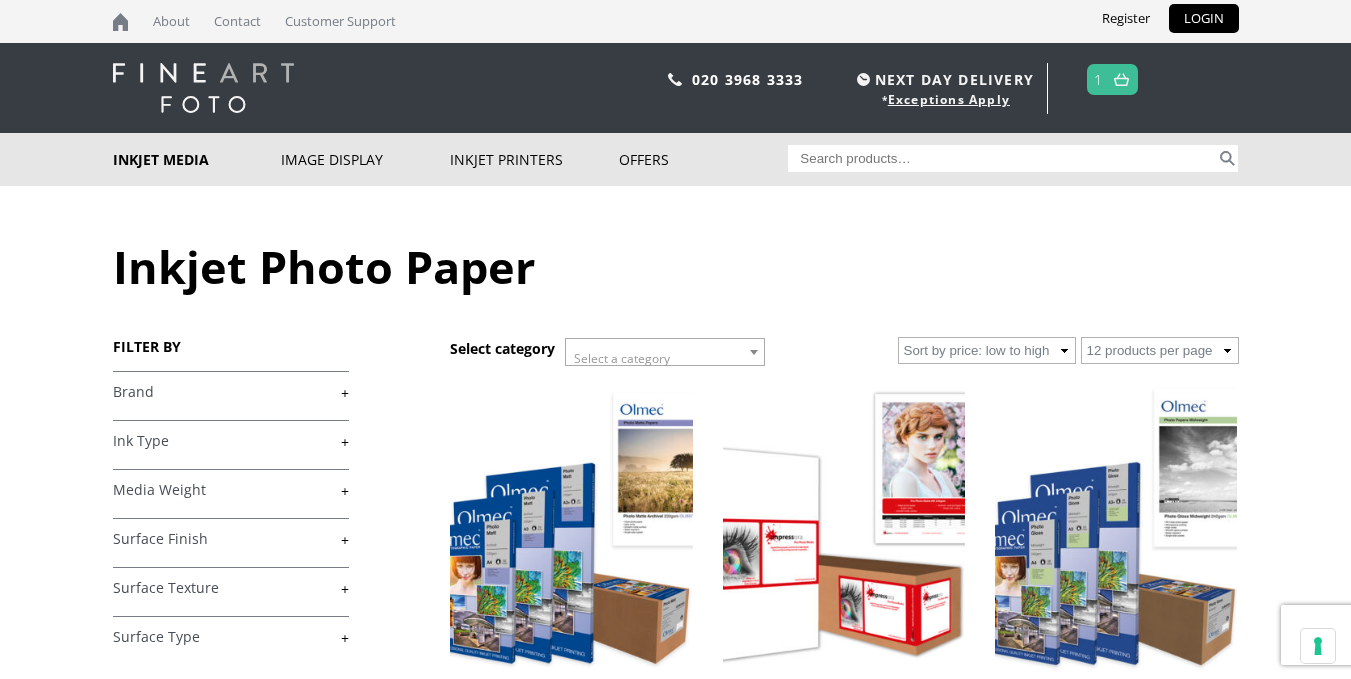 scroll, scrollTop: 0, scrollLeft: 0, axis: both 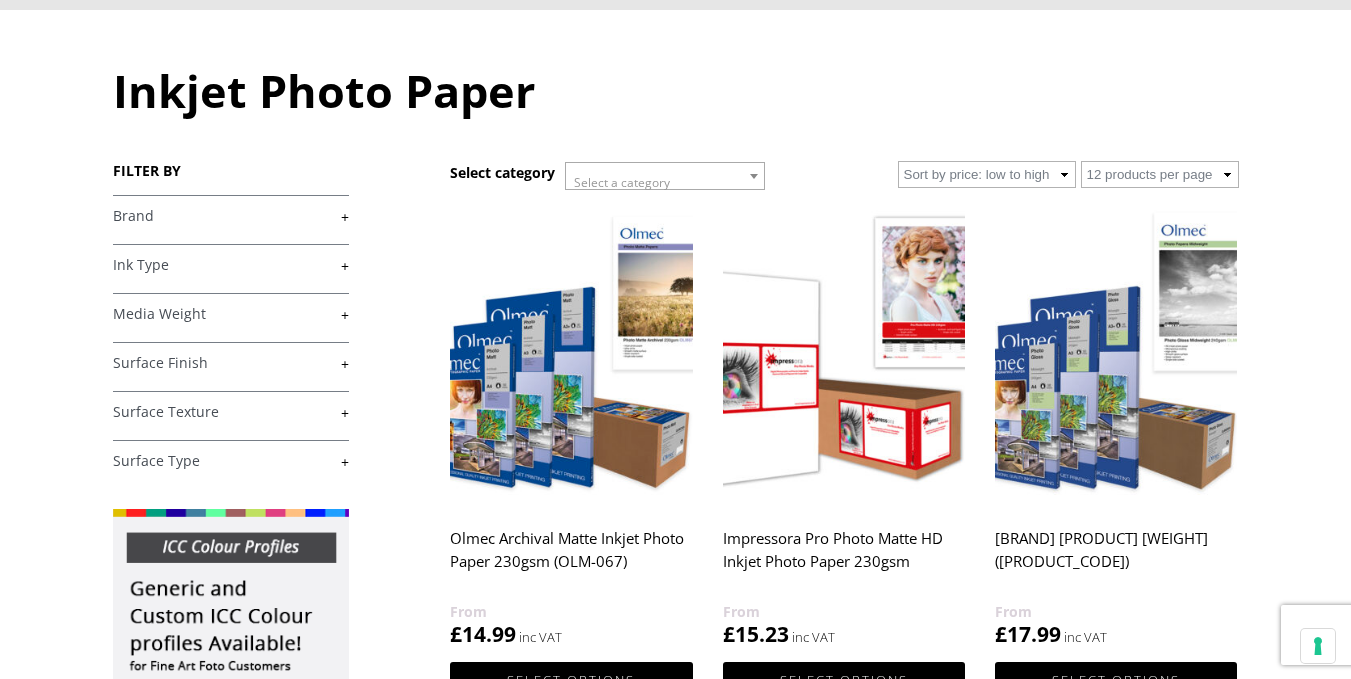 click on "+" at bounding box center [231, 314] 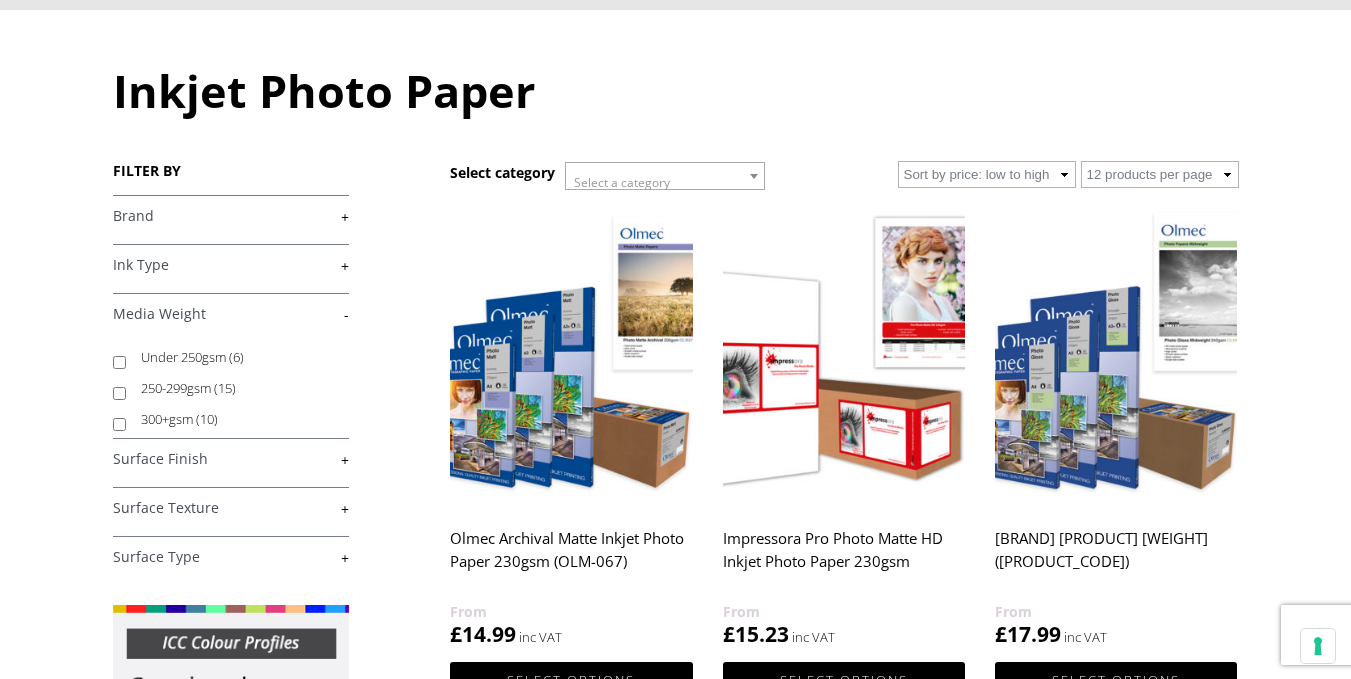click on "300+gsm (10)" at bounding box center [119, 424] 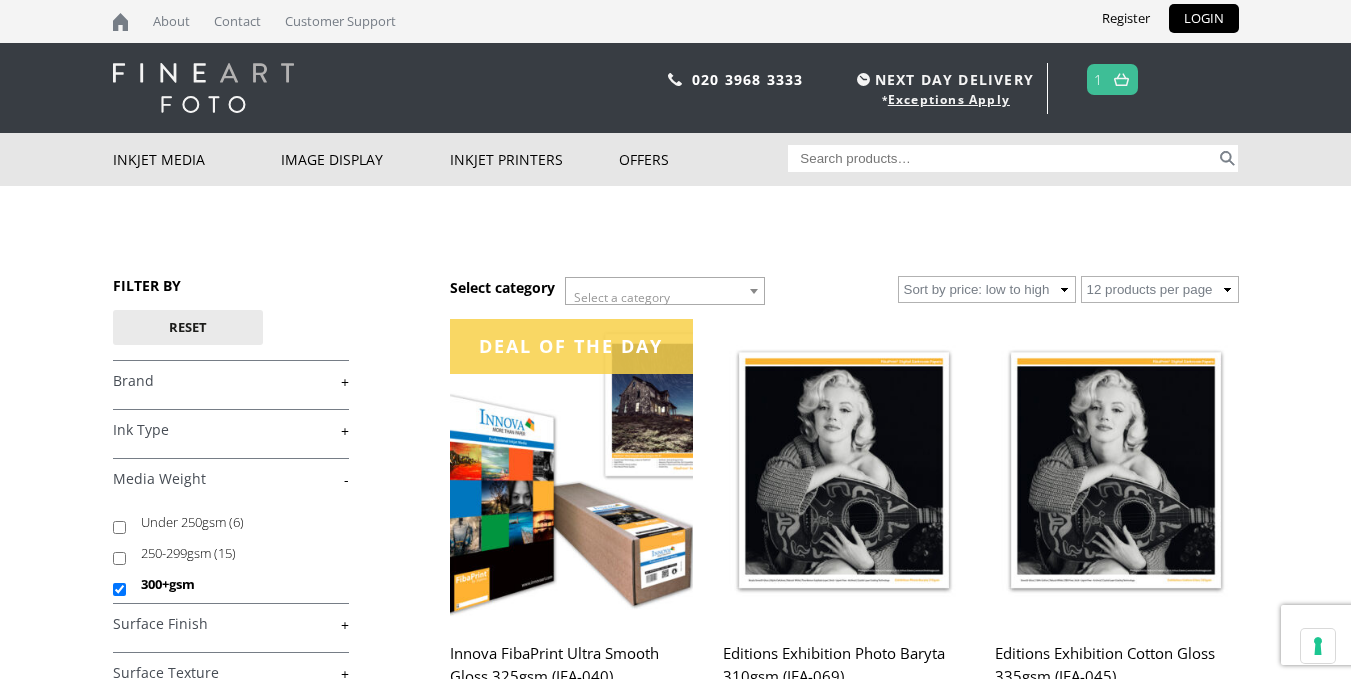 scroll, scrollTop: 0, scrollLeft: 0, axis: both 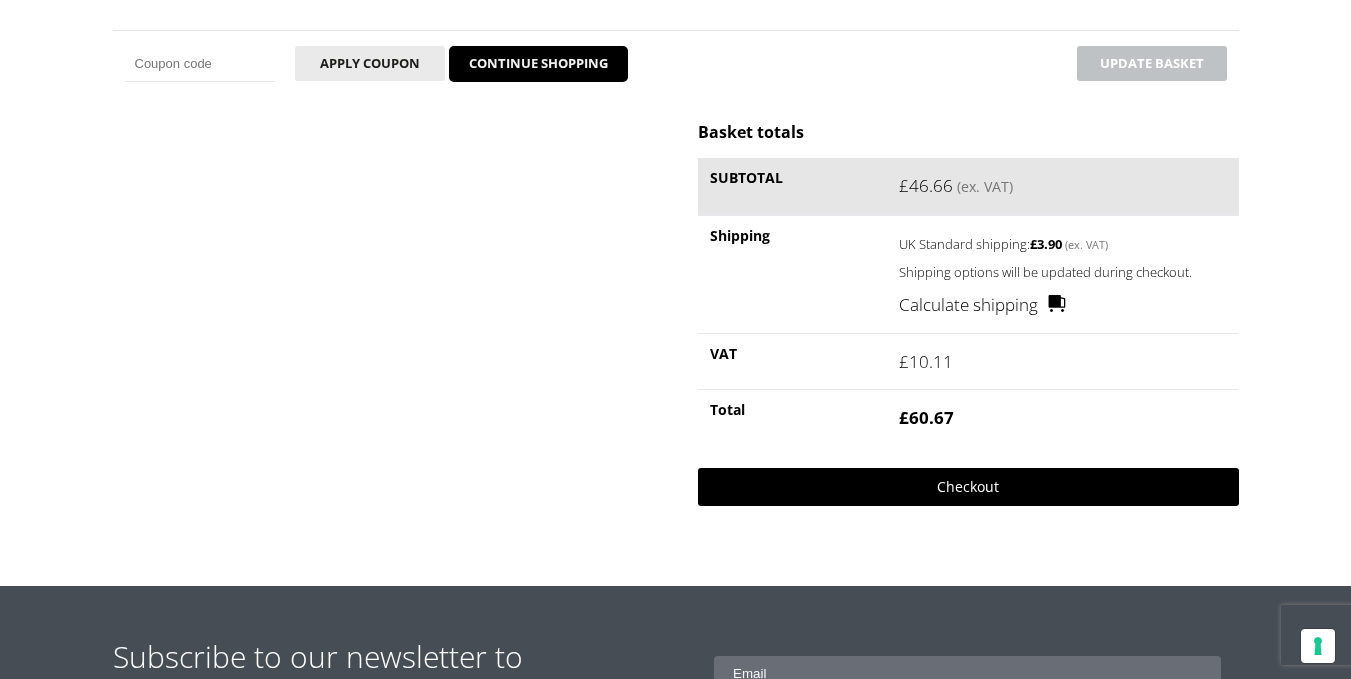 click on "Checkout" at bounding box center (968, 487) 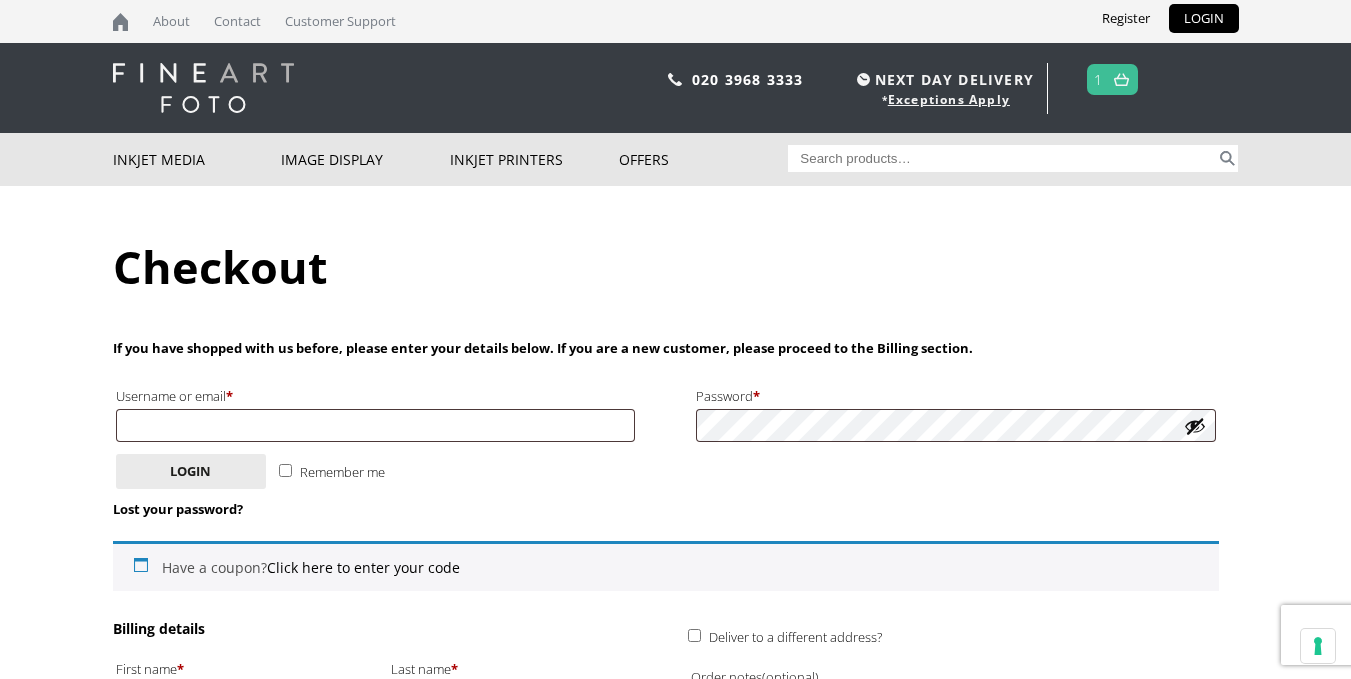 scroll, scrollTop: 594, scrollLeft: 0, axis: vertical 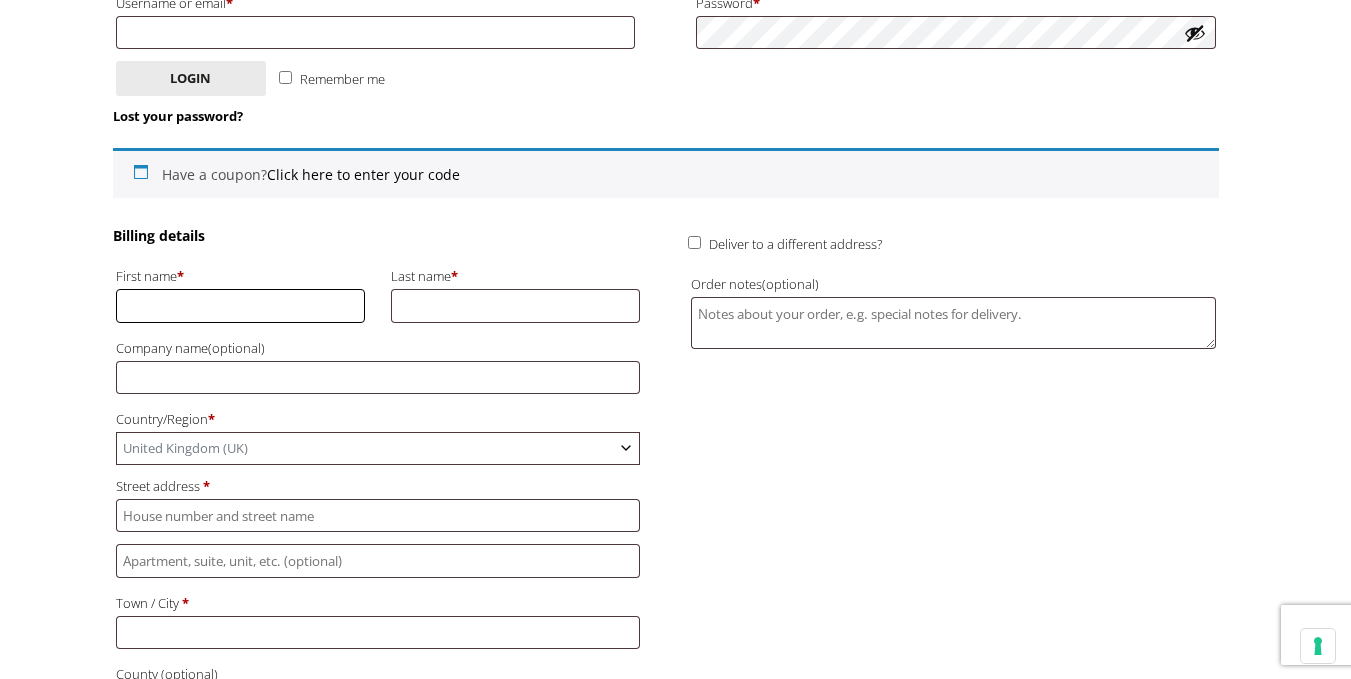 click on "First name *" at bounding box center [241, 305] 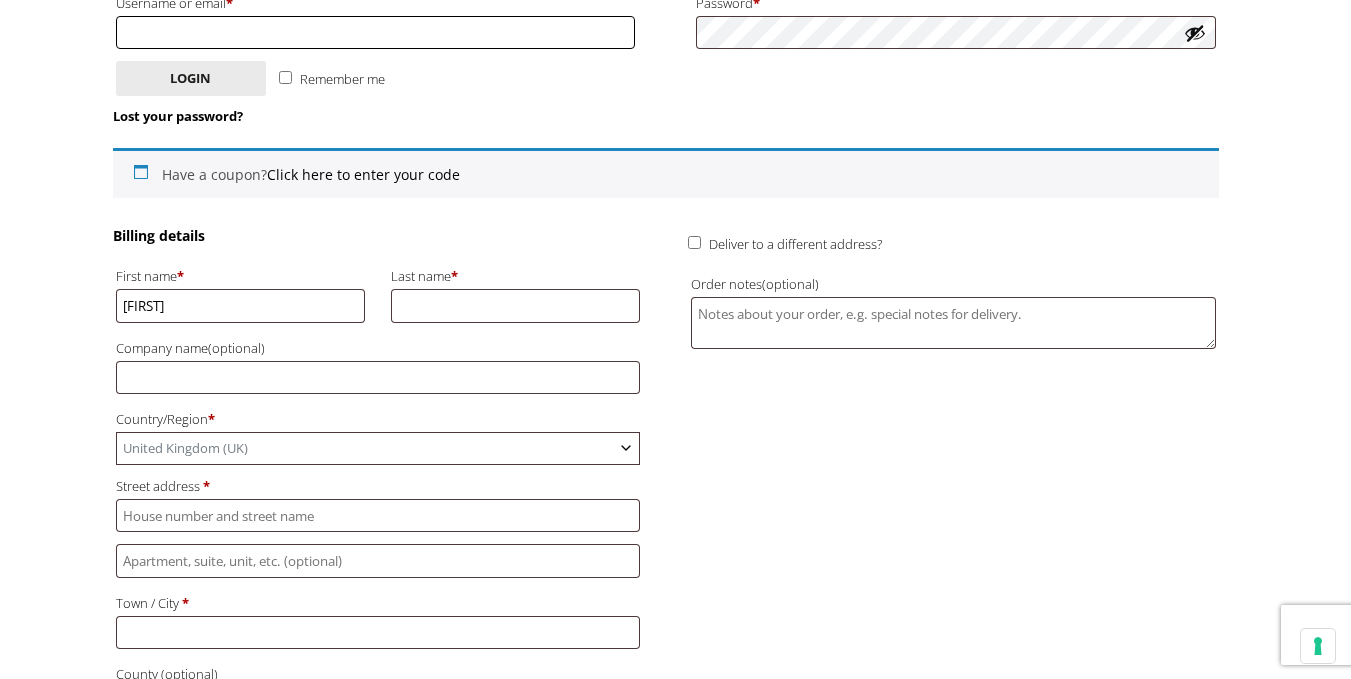 type on "[EMAIL]" 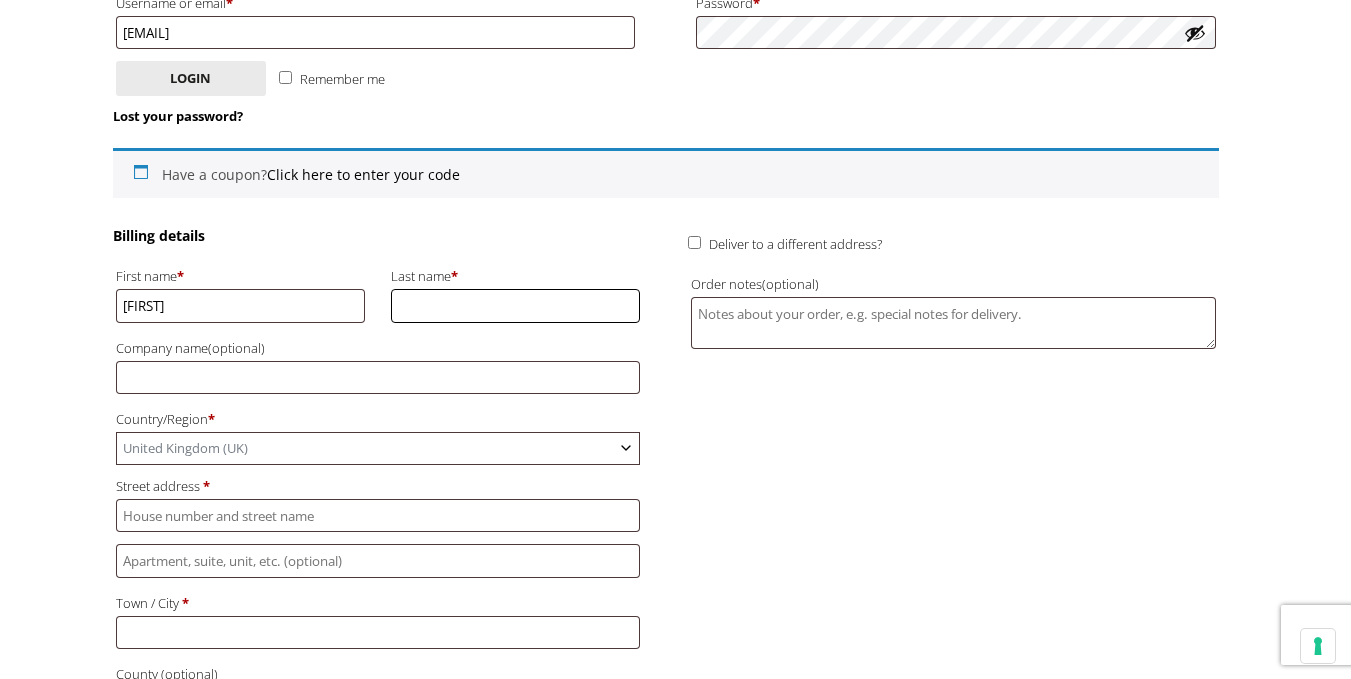 type on "[LAST]" 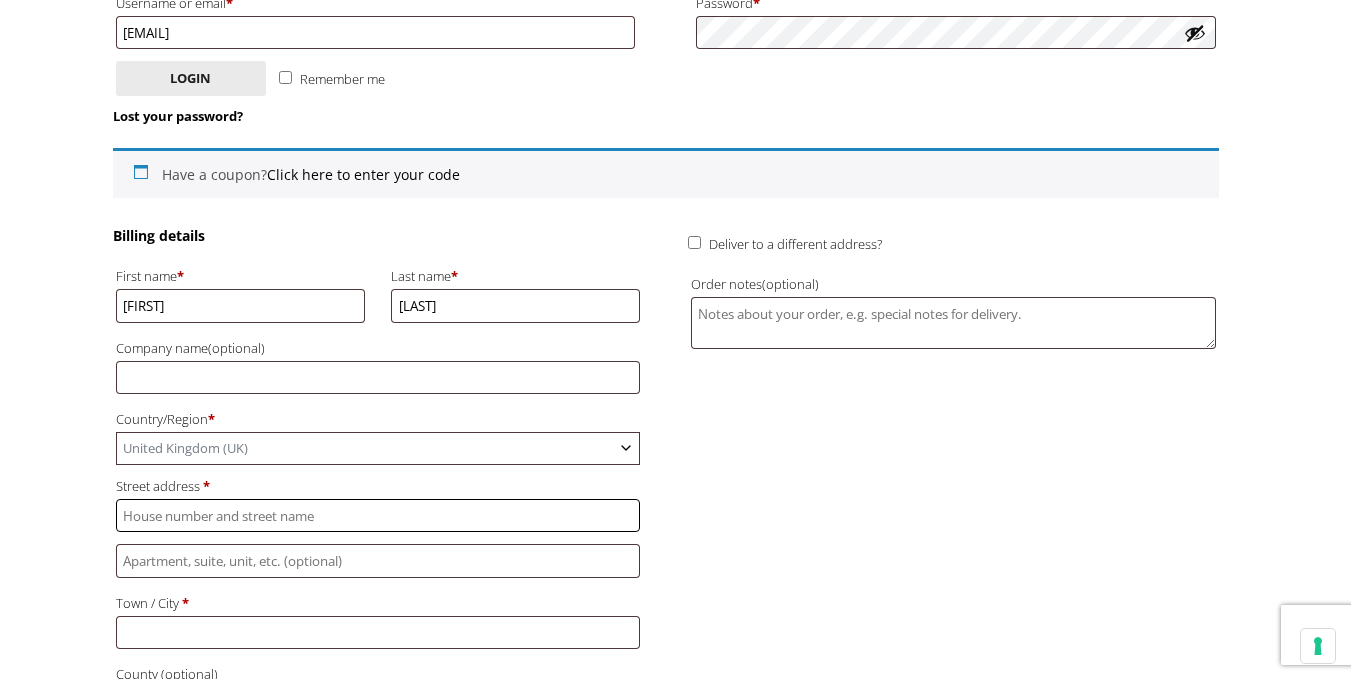 type on "Flat [NUMBER], [STREET]" 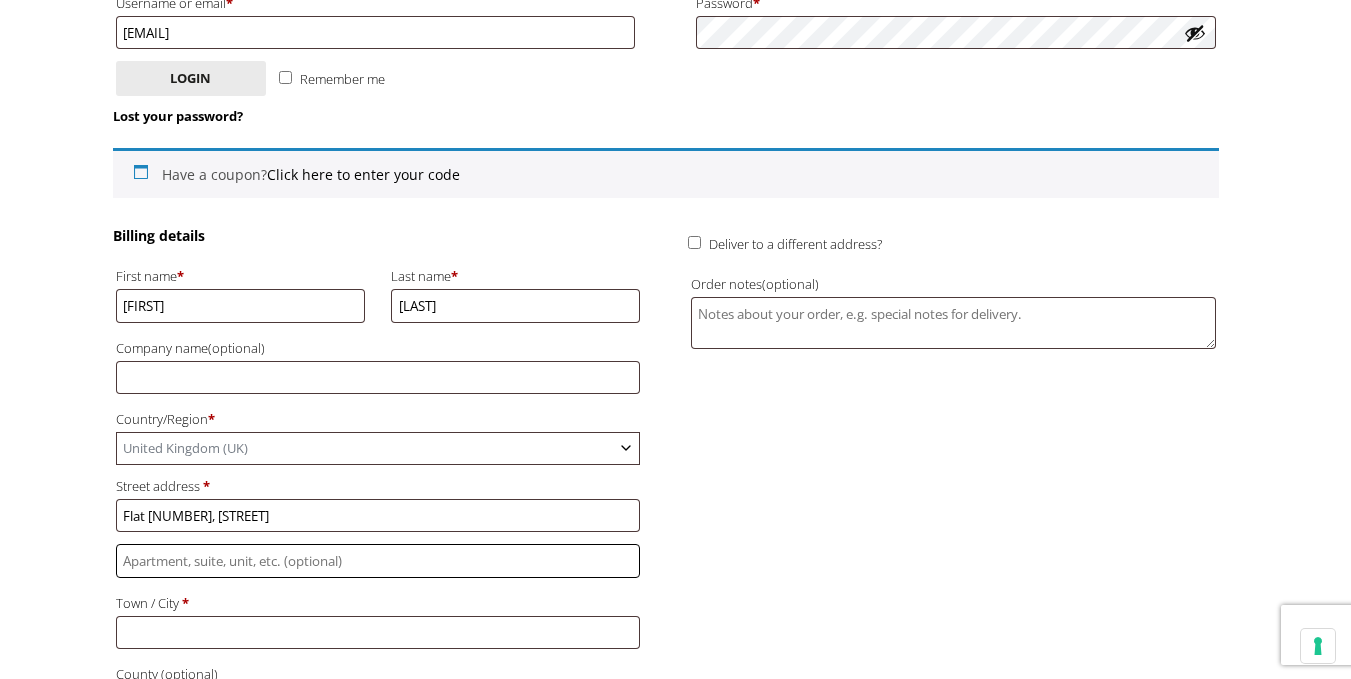 type on "[STREET]" 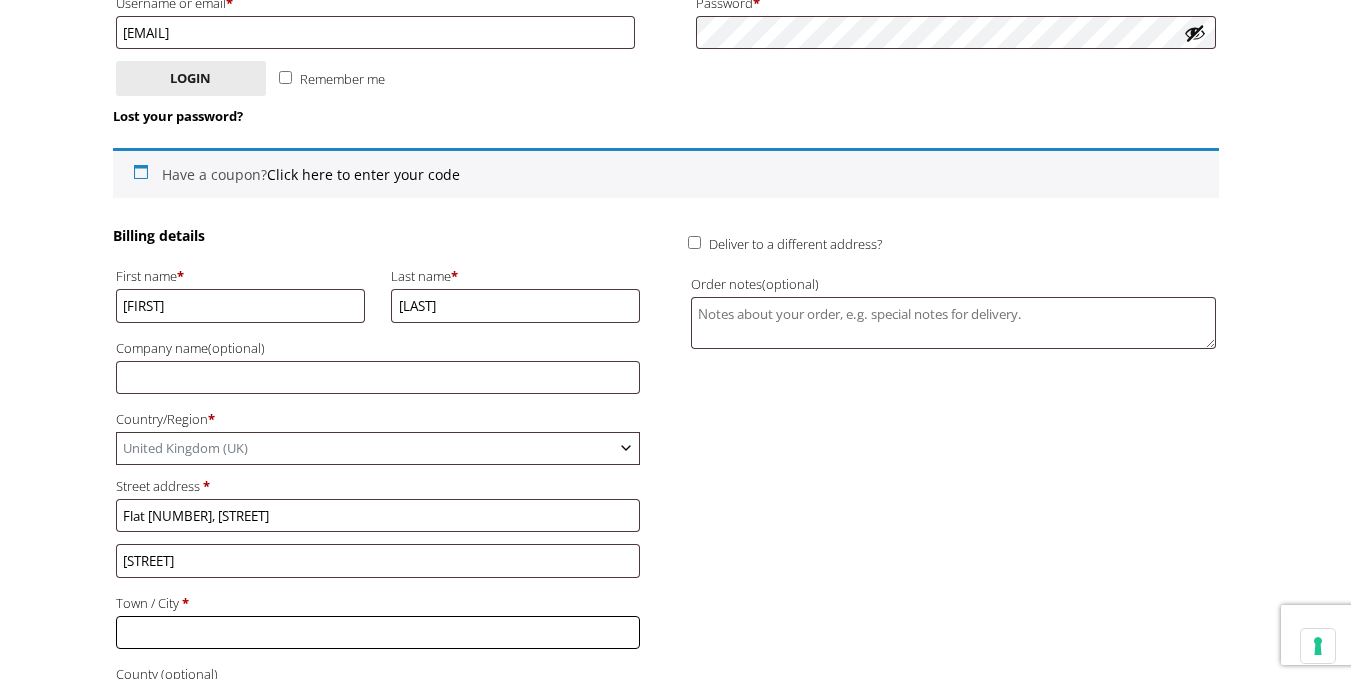 type on "[CITY]" 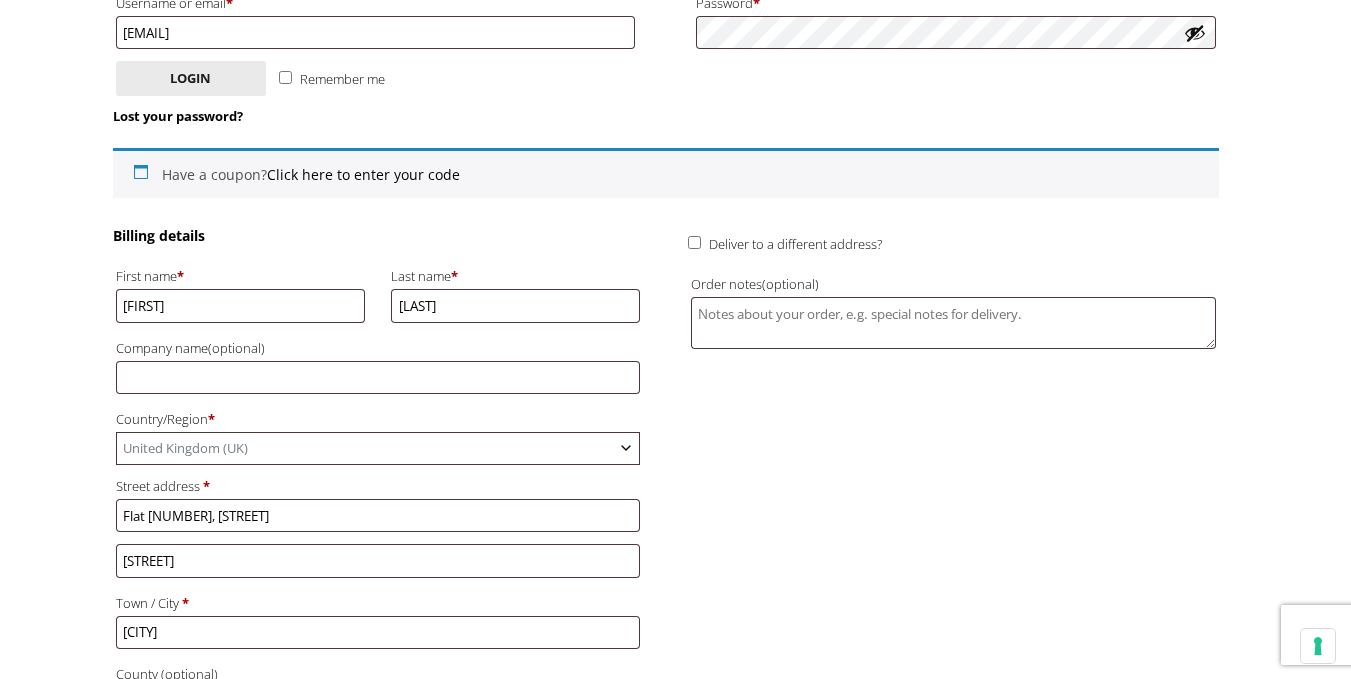 type on "Please select..." 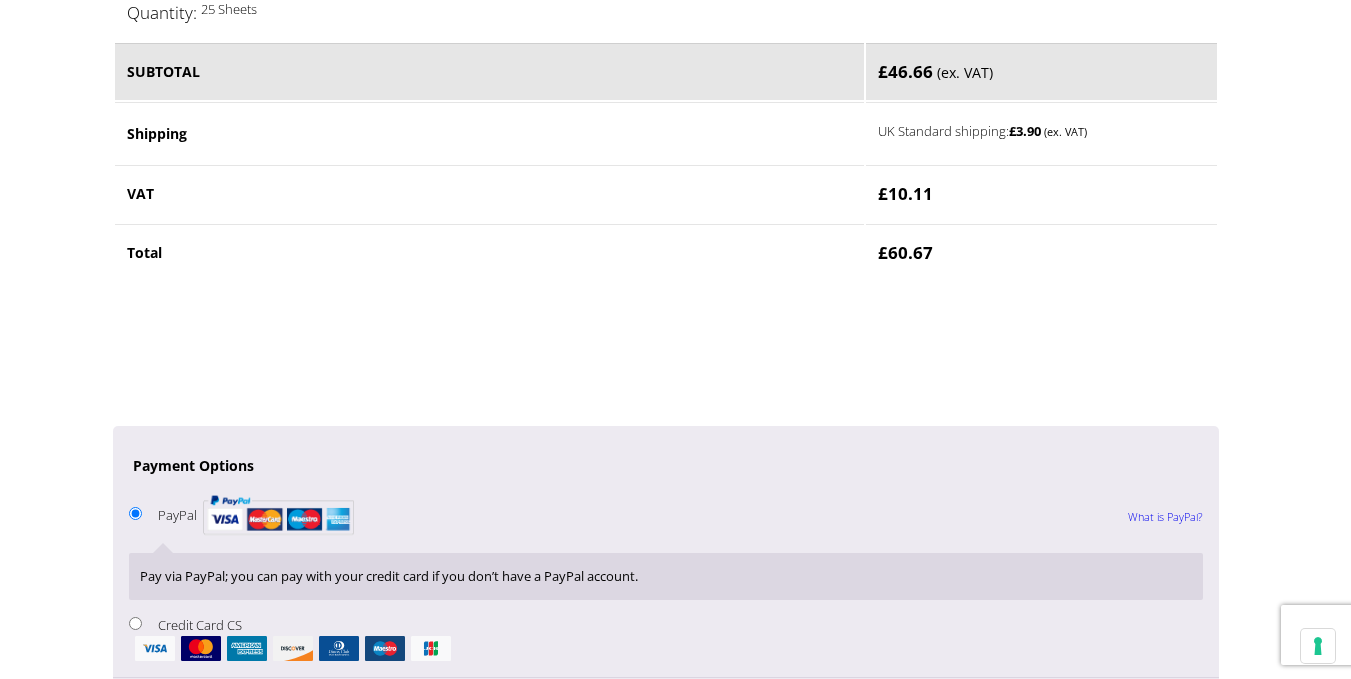 scroll, scrollTop: 1561, scrollLeft: 0, axis: vertical 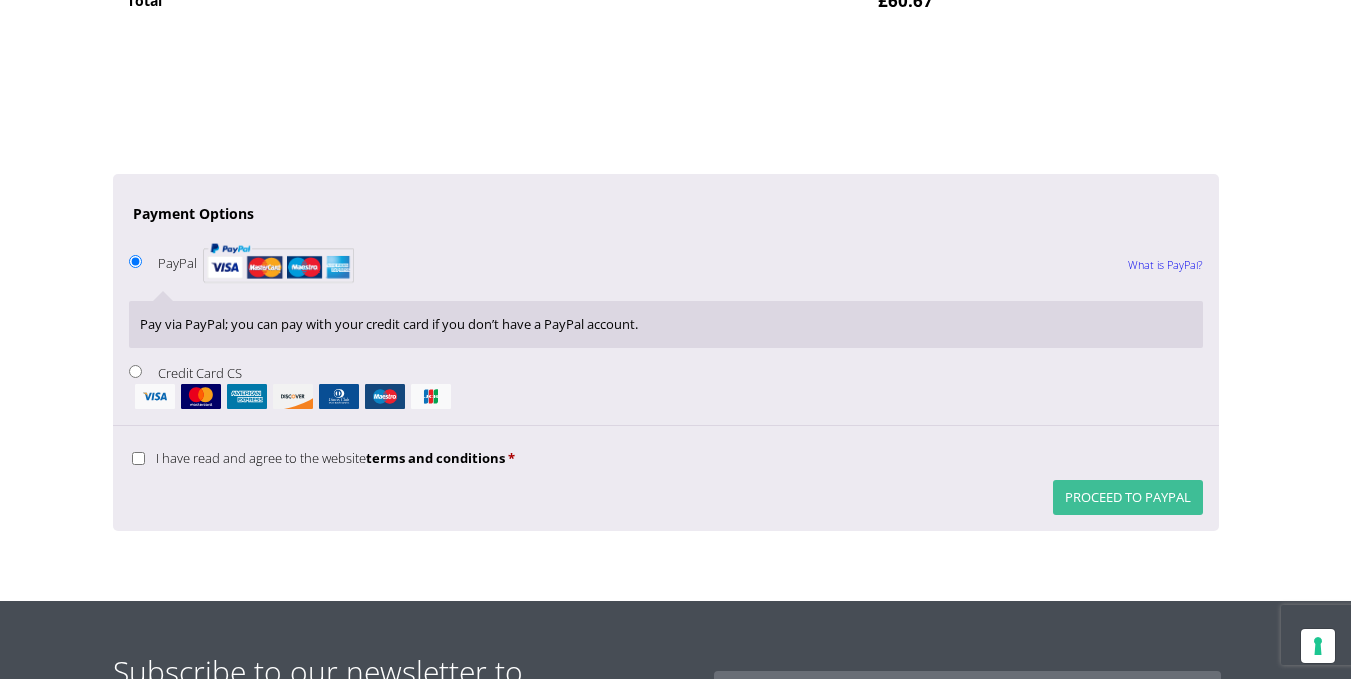 click on "Proceed to PayPal" at bounding box center [1128, 497] 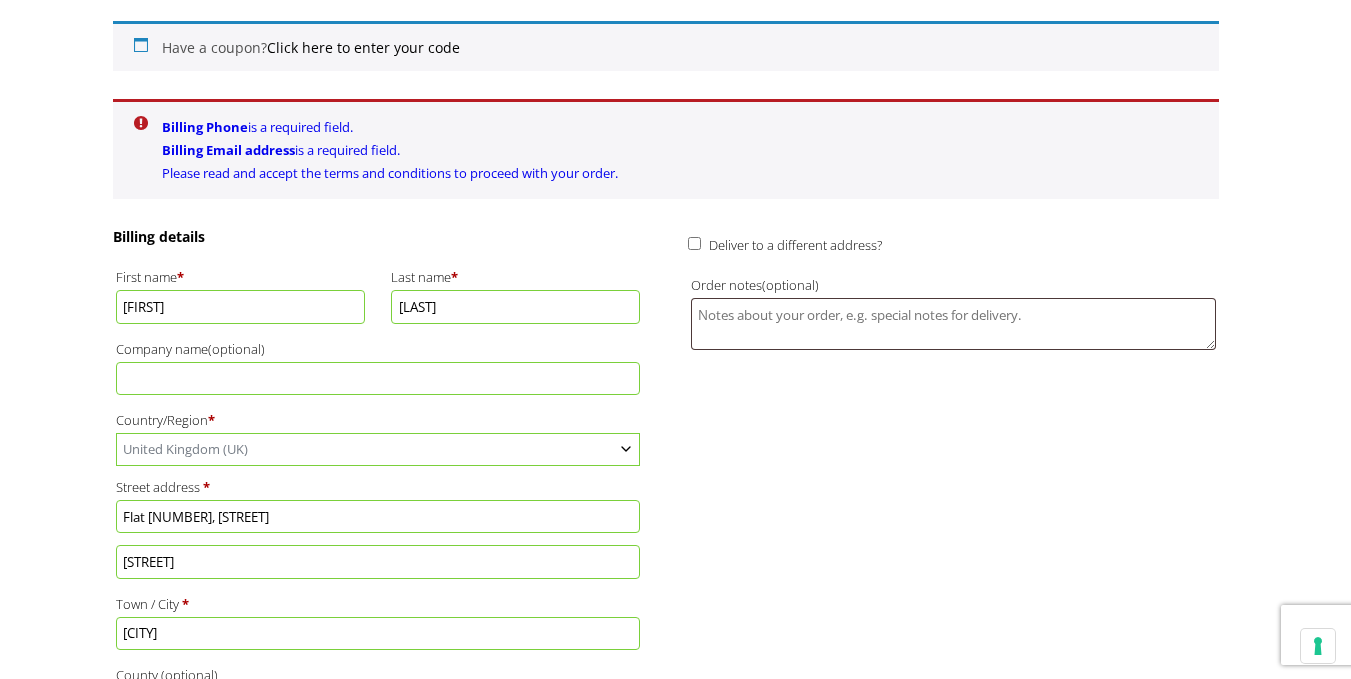 scroll, scrollTop: 519, scrollLeft: 0, axis: vertical 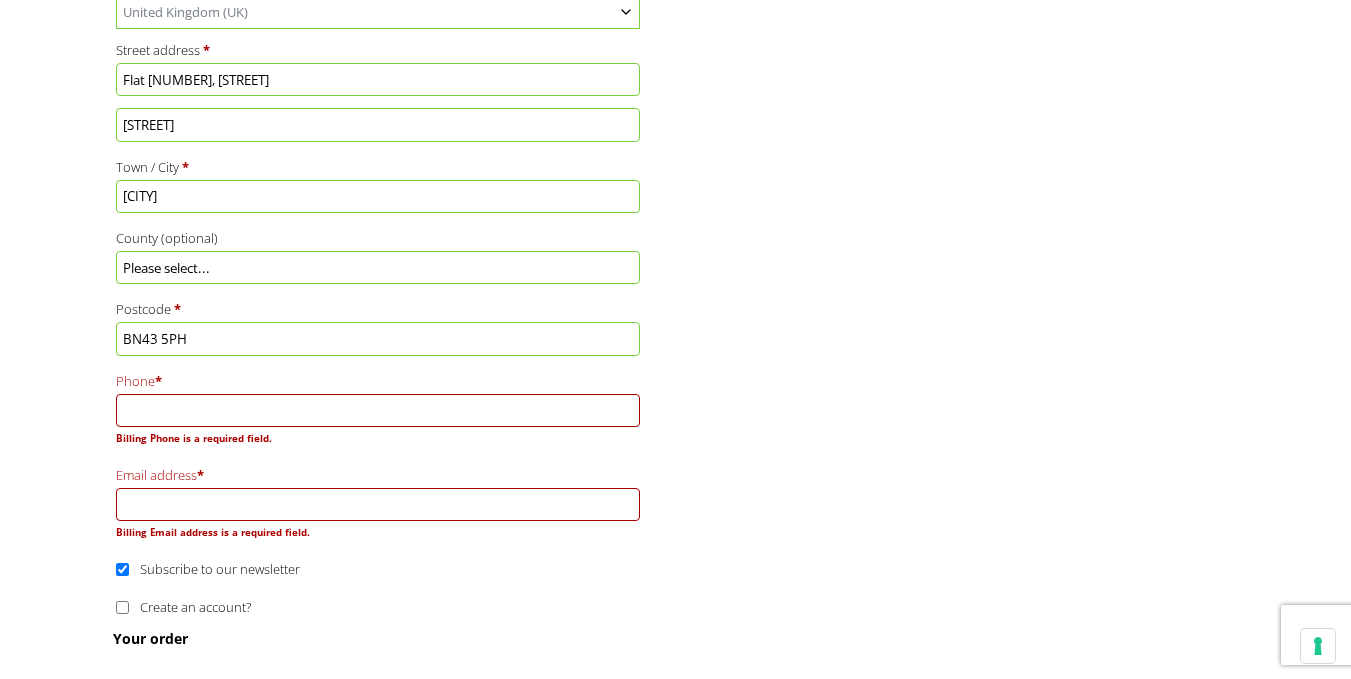 click on "Phone *" at bounding box center [378, 410] 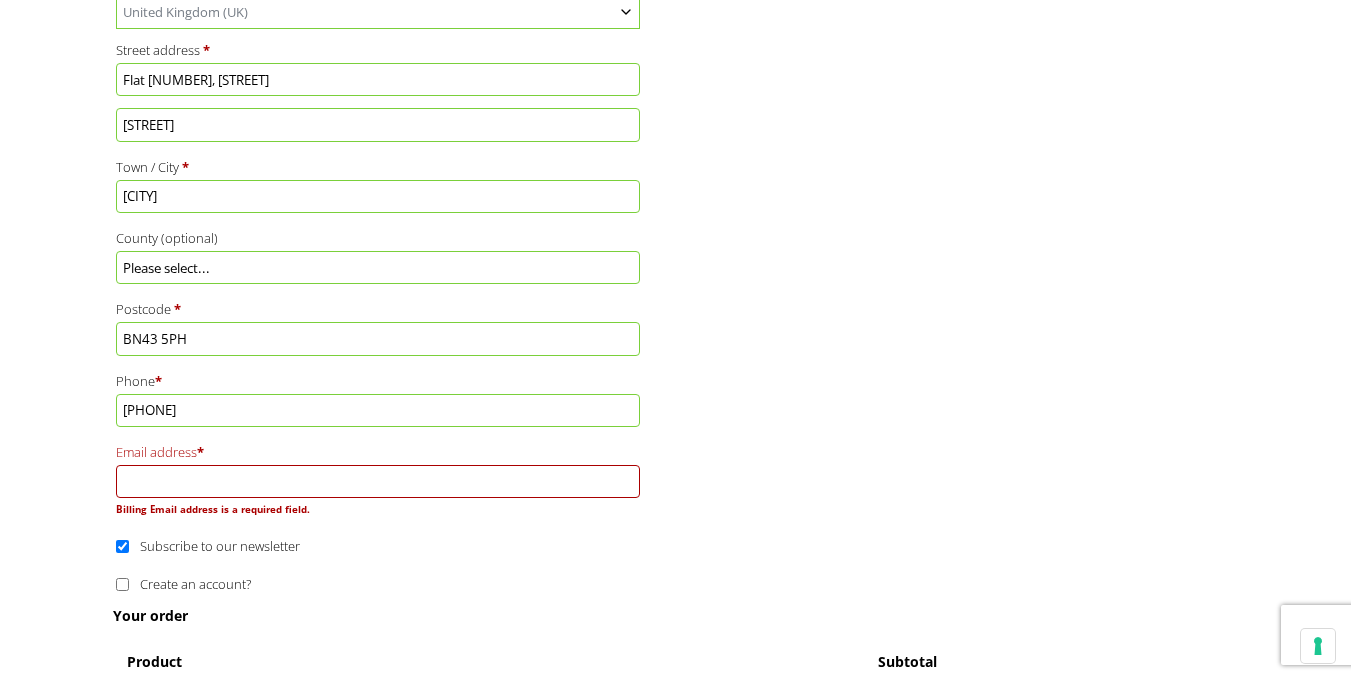 click on "Email address *" at bounding box center (378, 481) 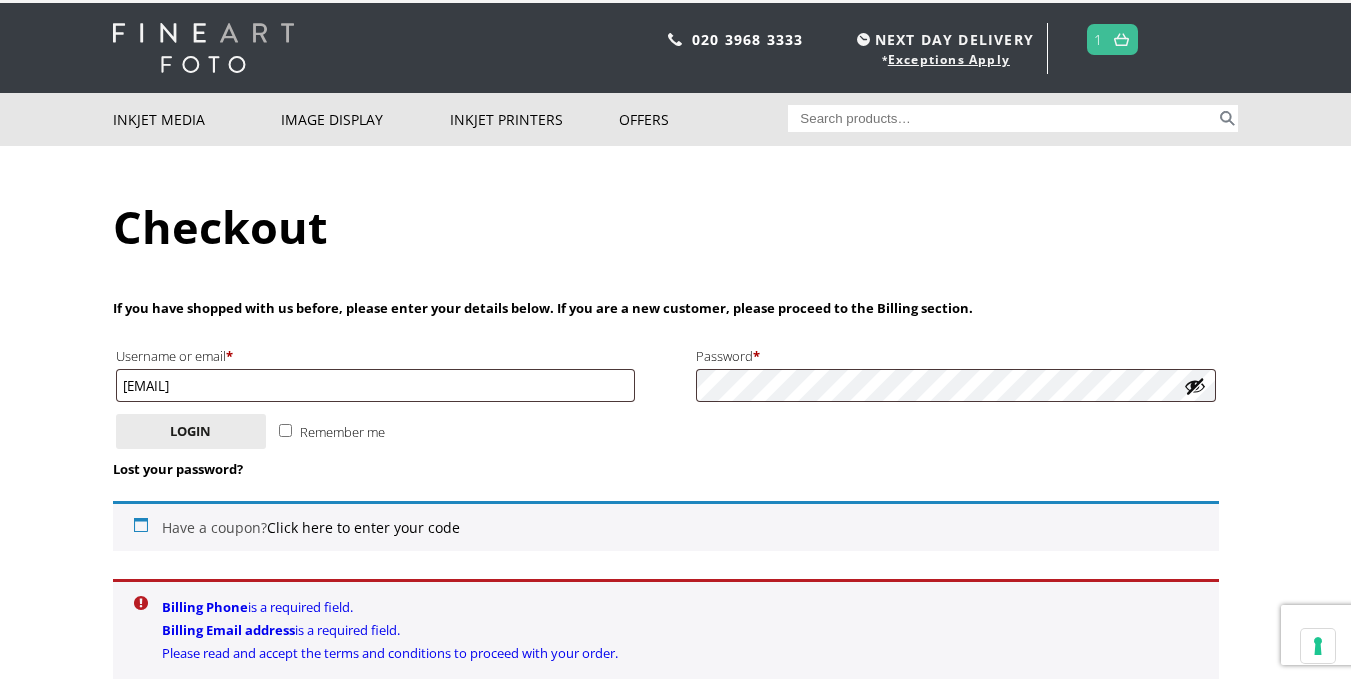 scroll, scrollTop: 35, scrollLeft: 0, axis: vertical 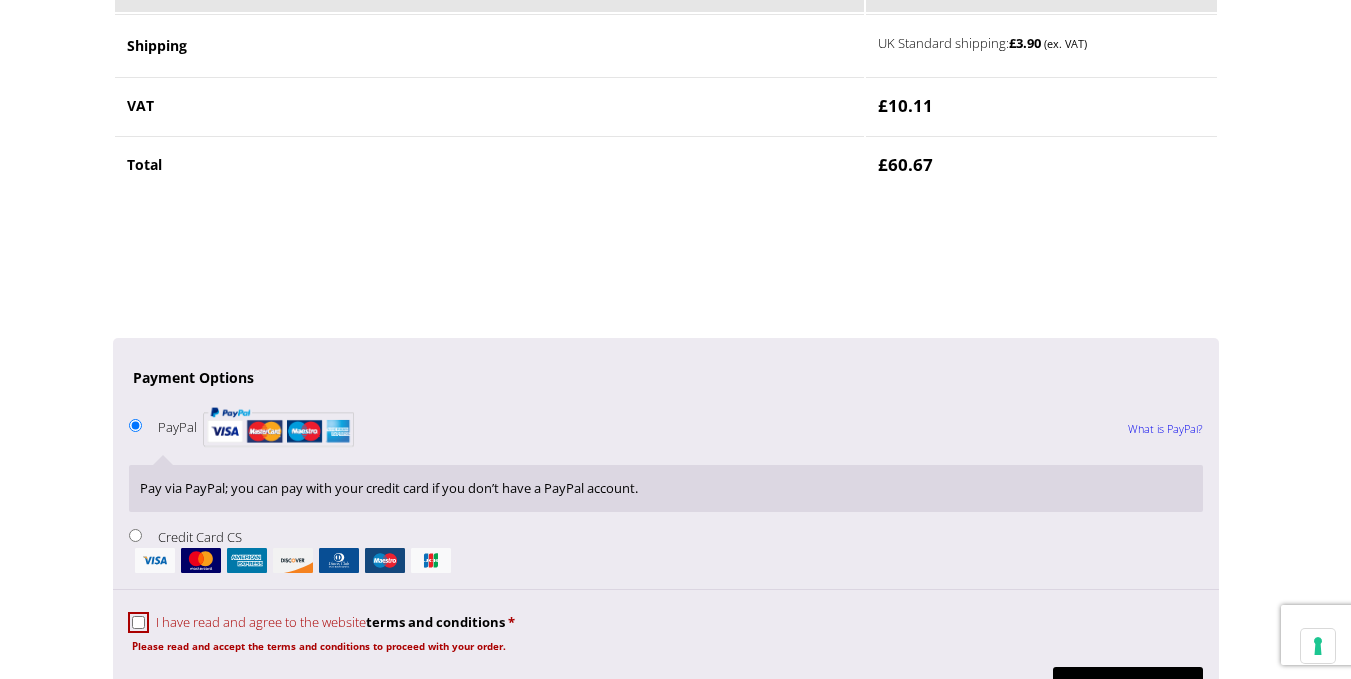 click on "I have read and agree to the website  terms and conditions   *" at bounding box center [138, 622] 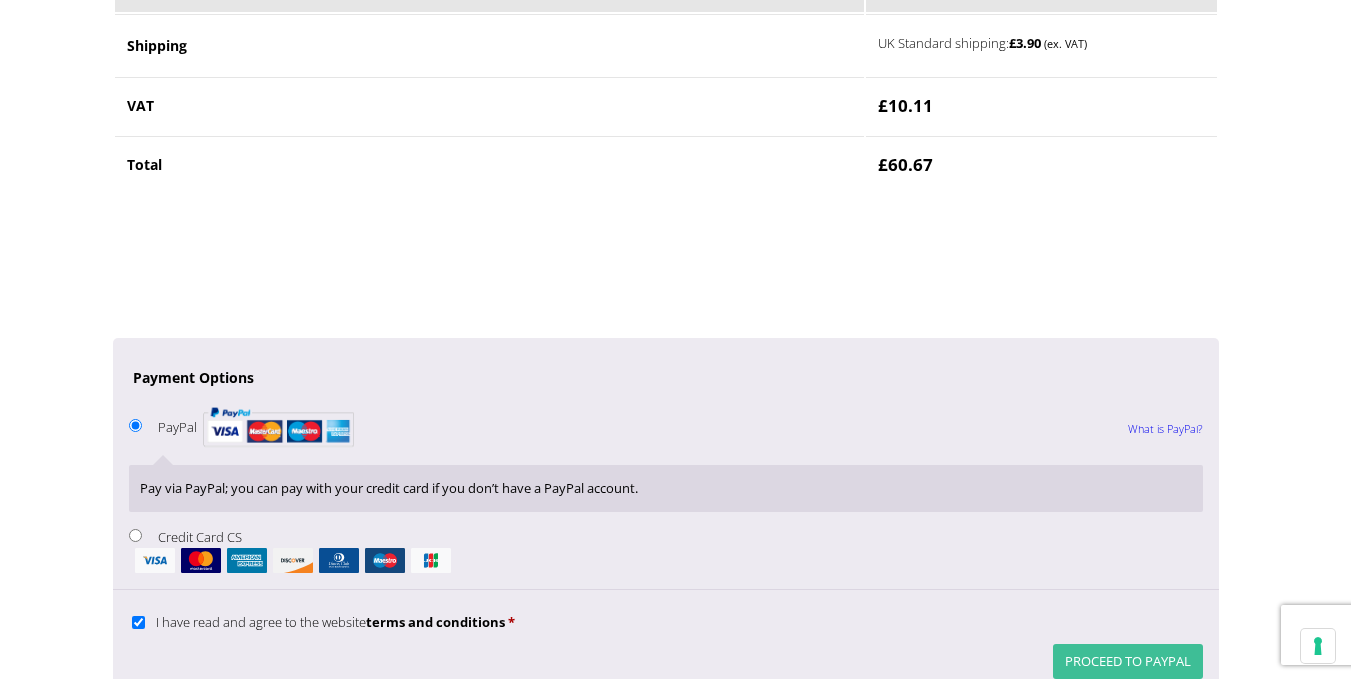 click on "Proceed to PayPal" at bounding box center [1128, 661] 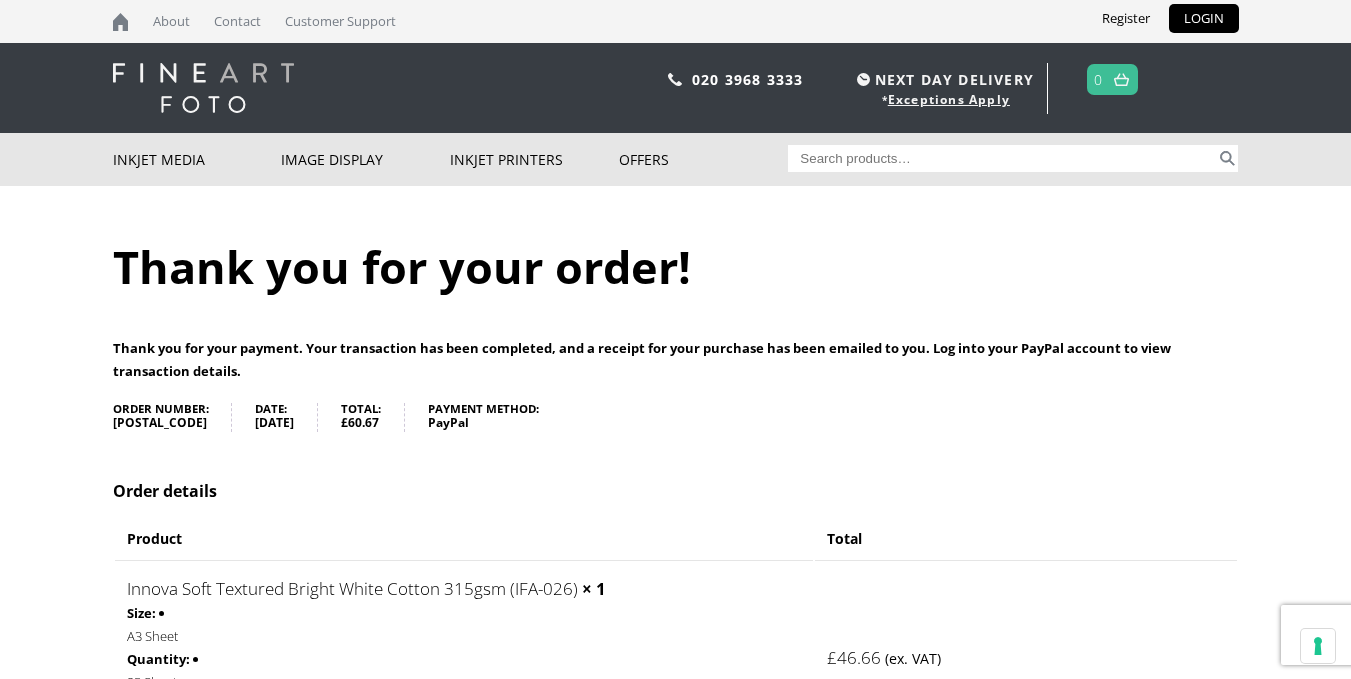 scroll, scrollTop: 0, scrollLeft: 0, axis: both 